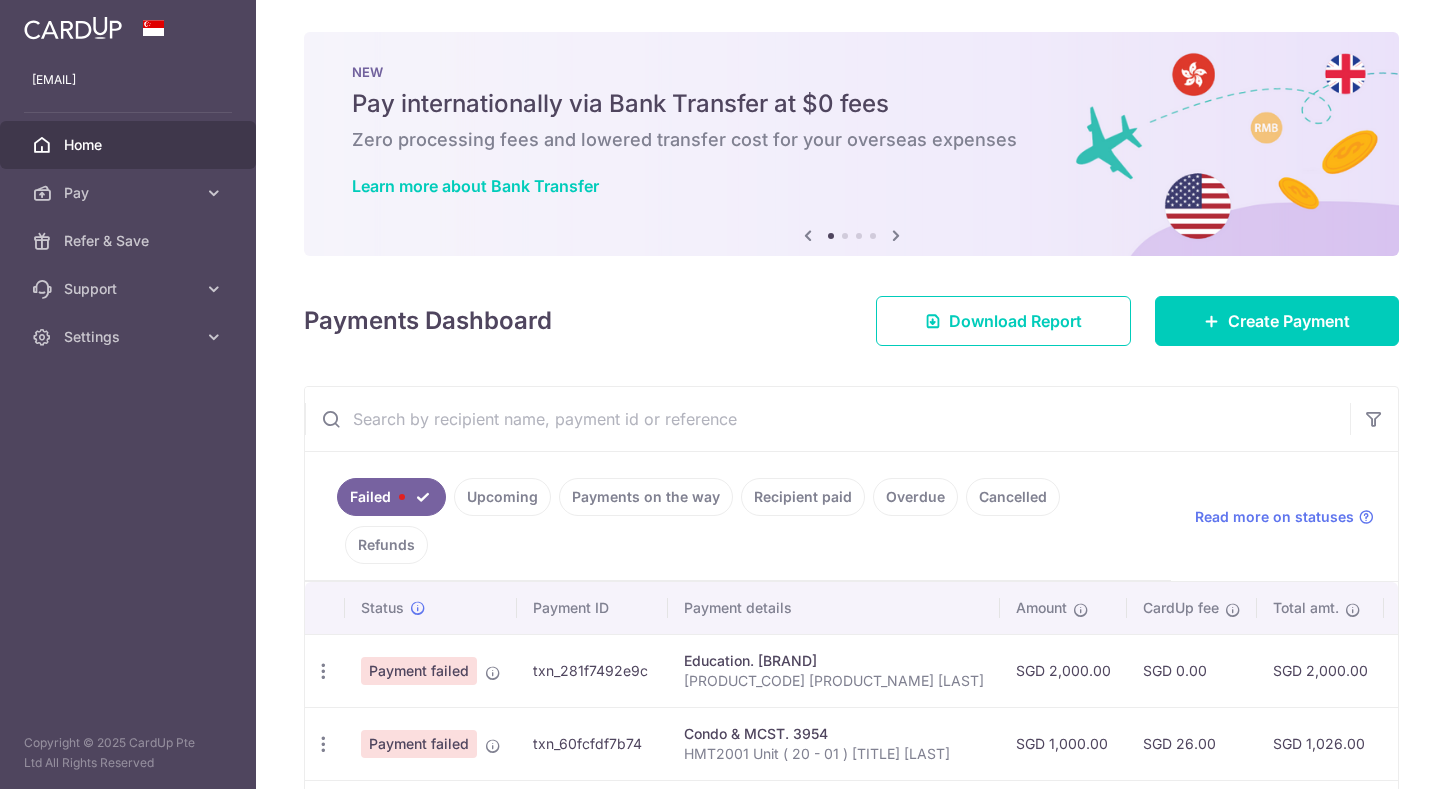 scroll, scrollTop: 0, scrollLeft: 0, axis: both 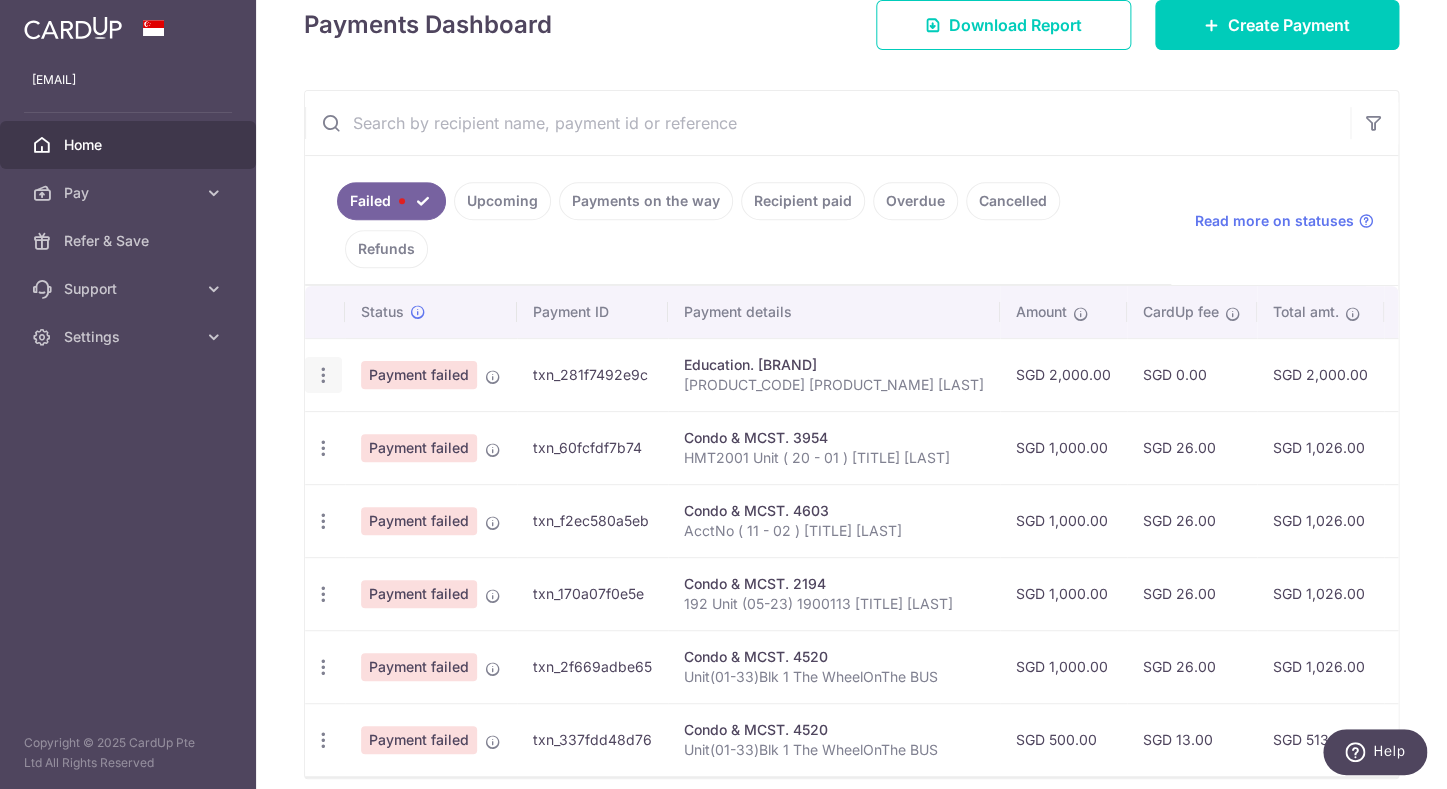 click at bounding box center [323, 375] 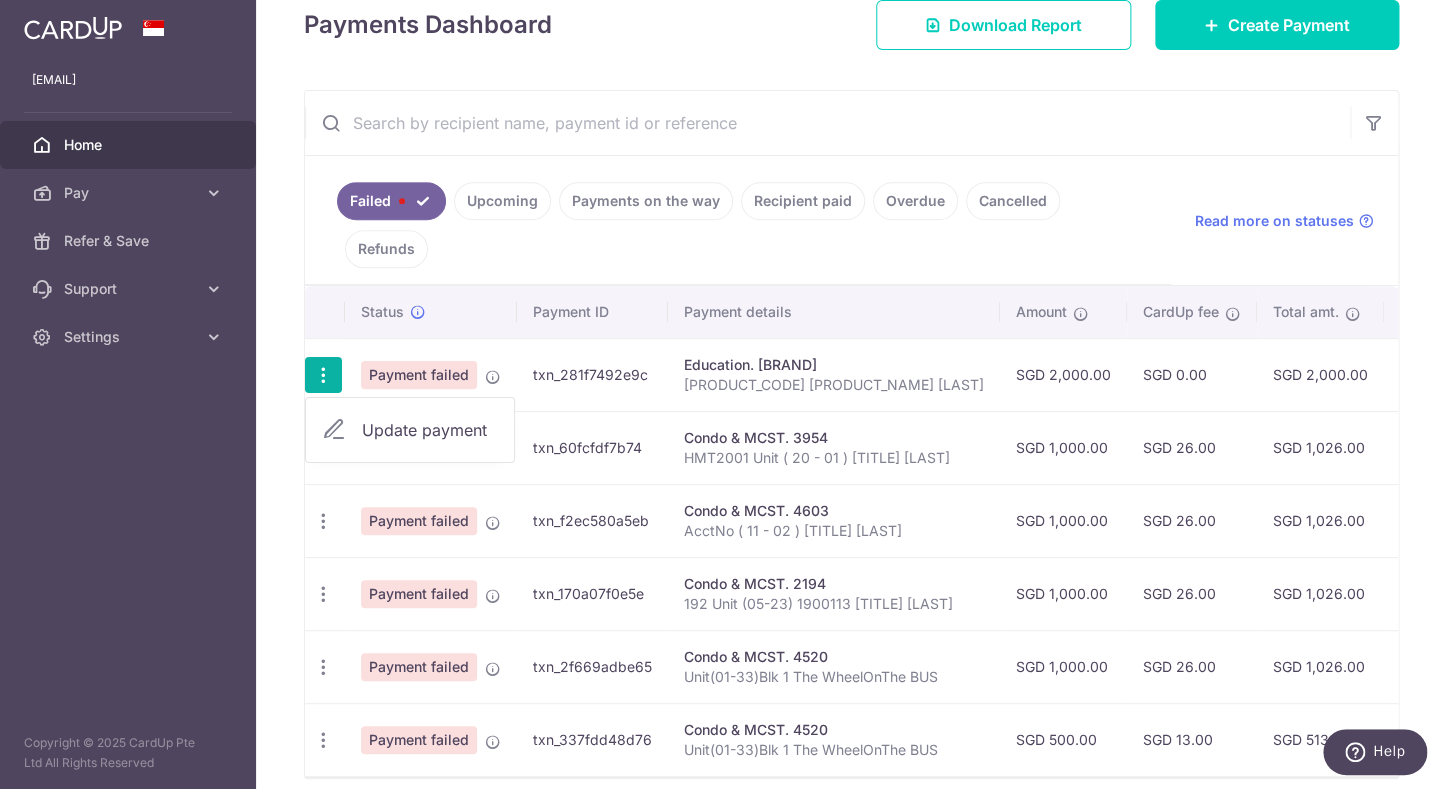 click on "Update payment" at bounding box center (430, 430) 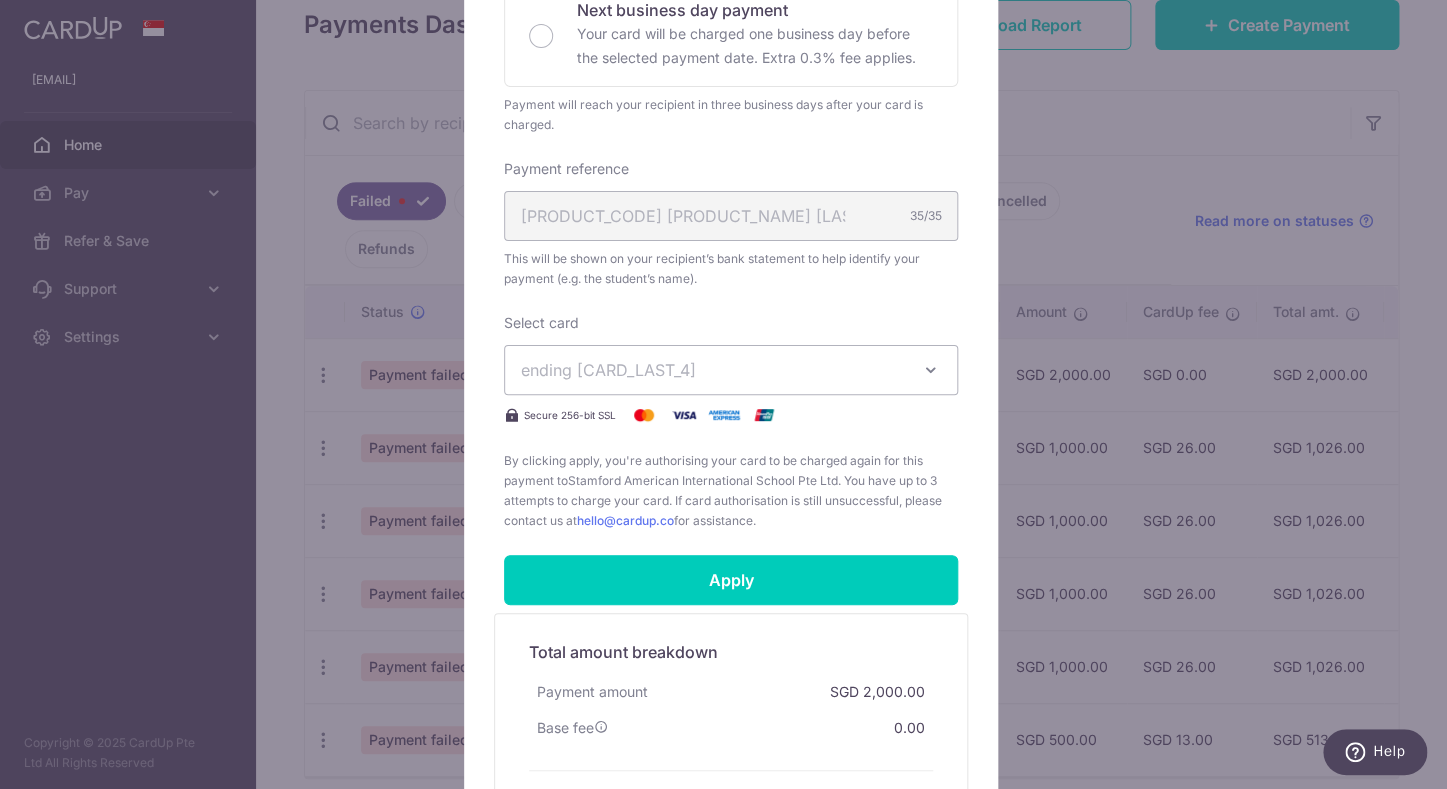 scroll, scrollTop: 649, scrollLeft: 0, axis: vertical 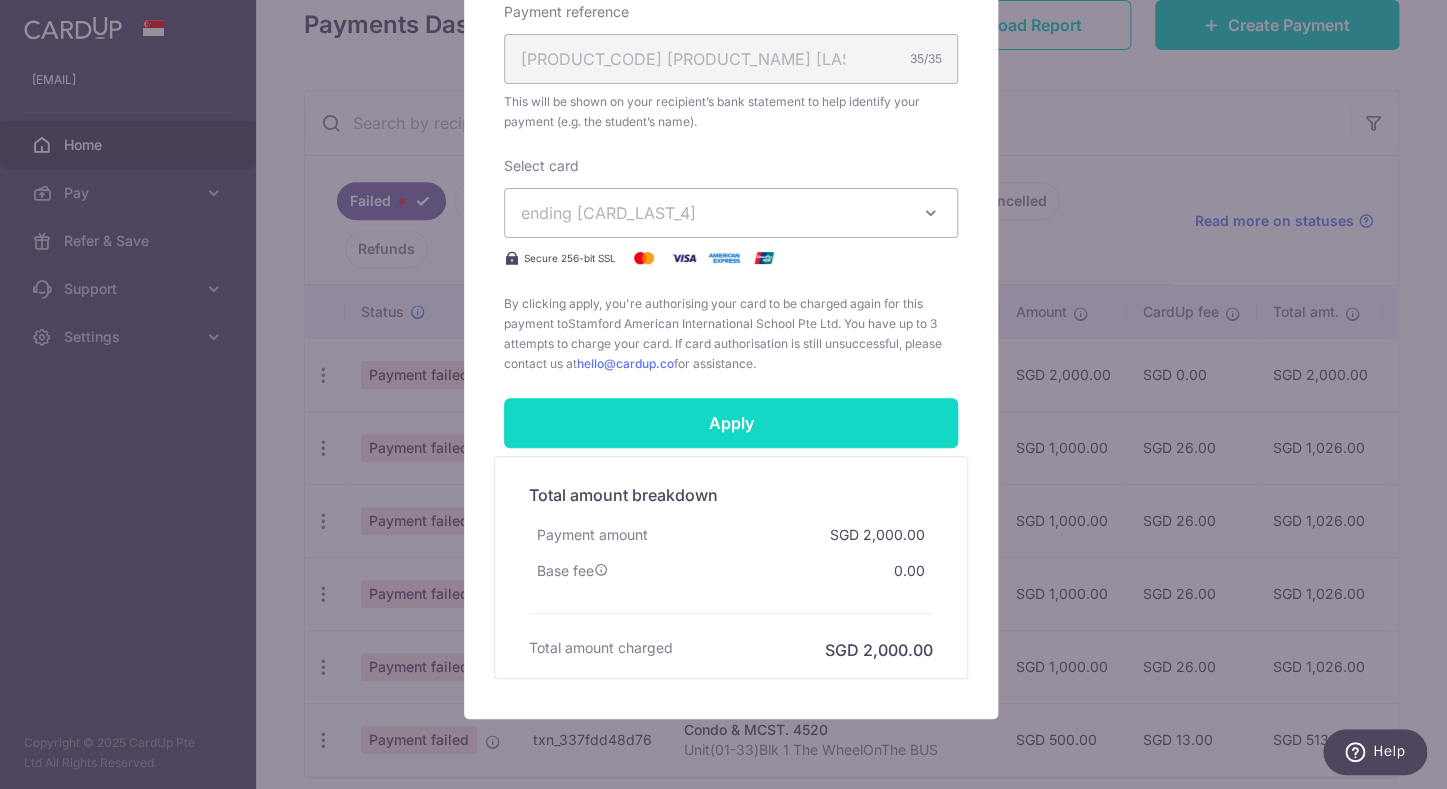 click on "Apply" at bounding box center [731, 423] 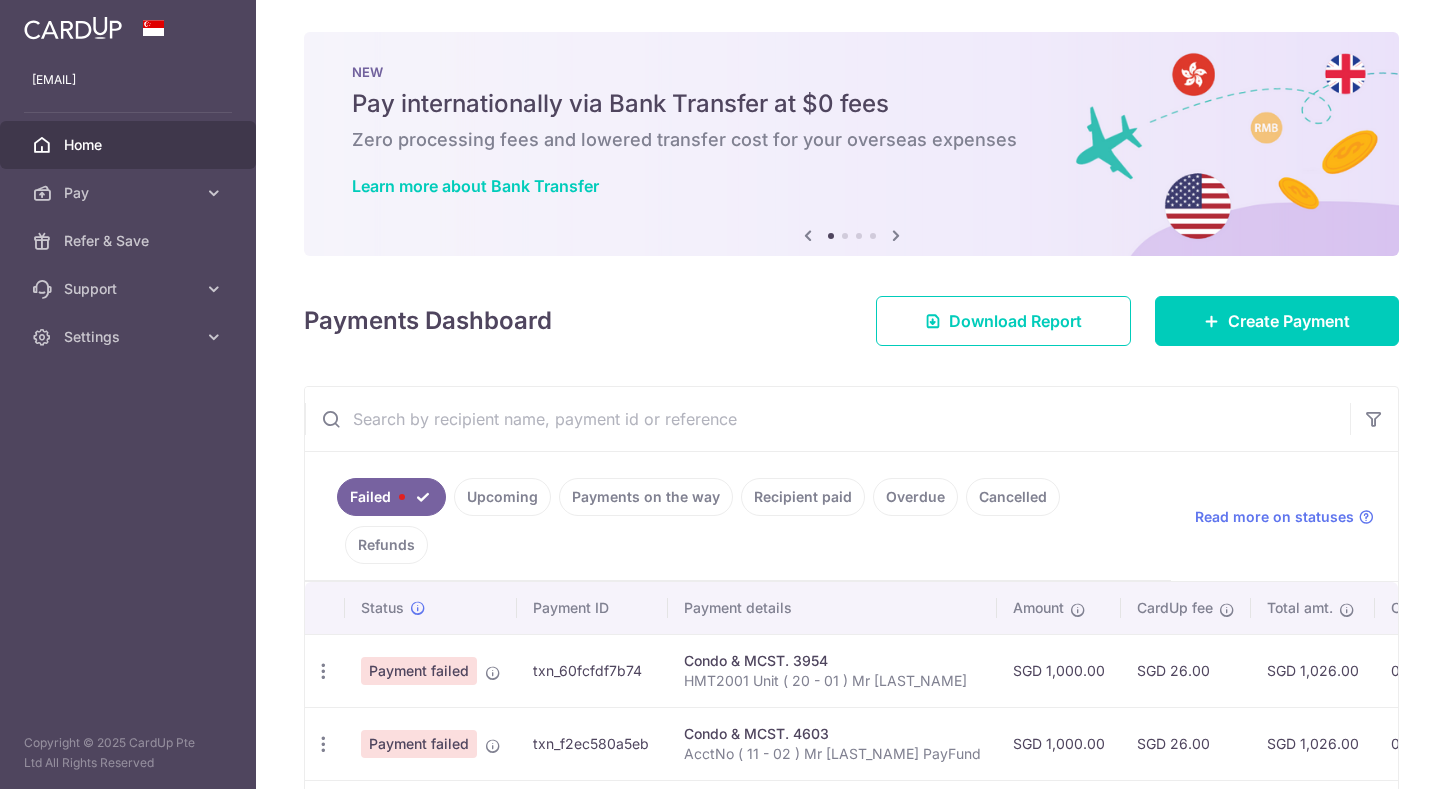 scroll, scrollTop: 0, scrollLeft: 0, axis: both 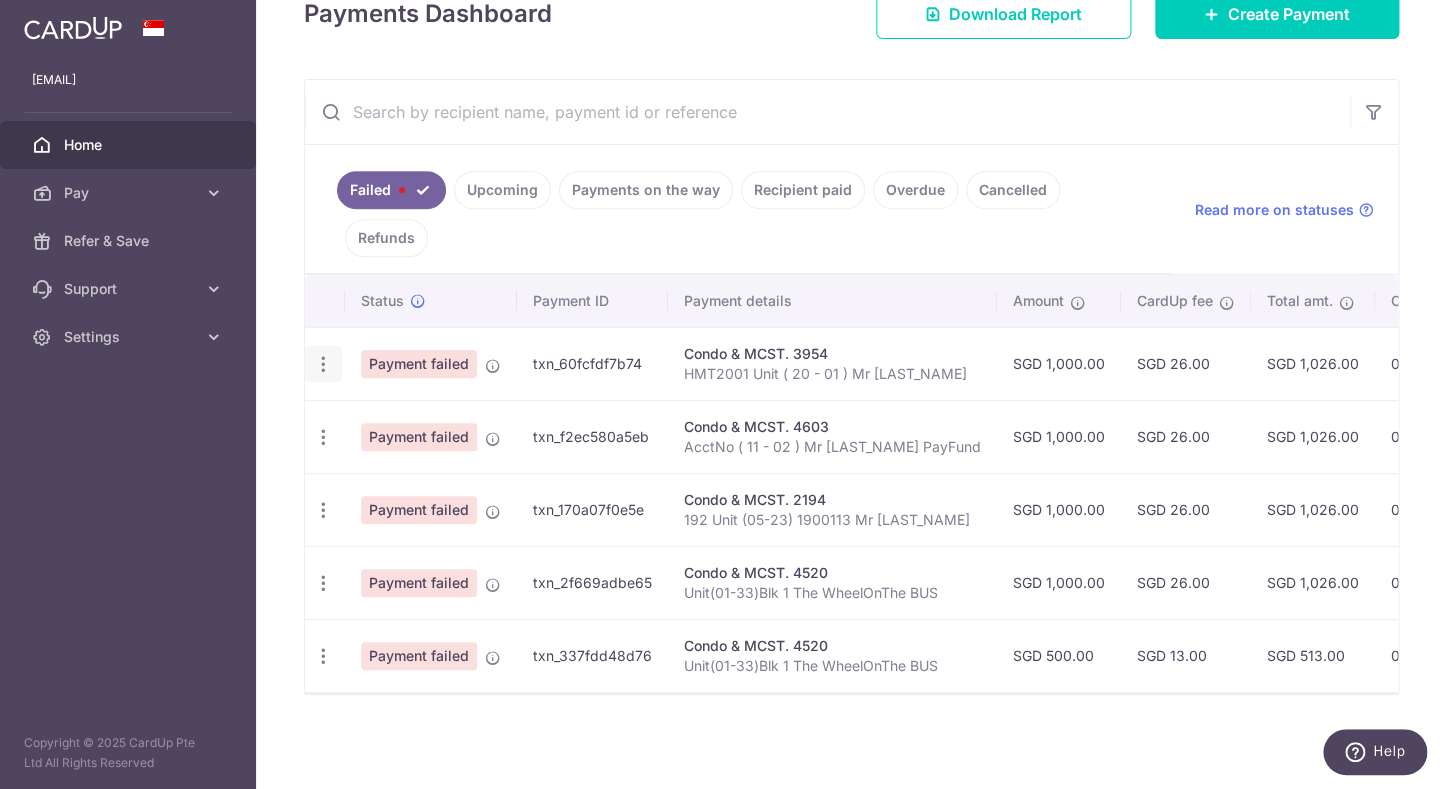 click at bounding box center (323, 364) 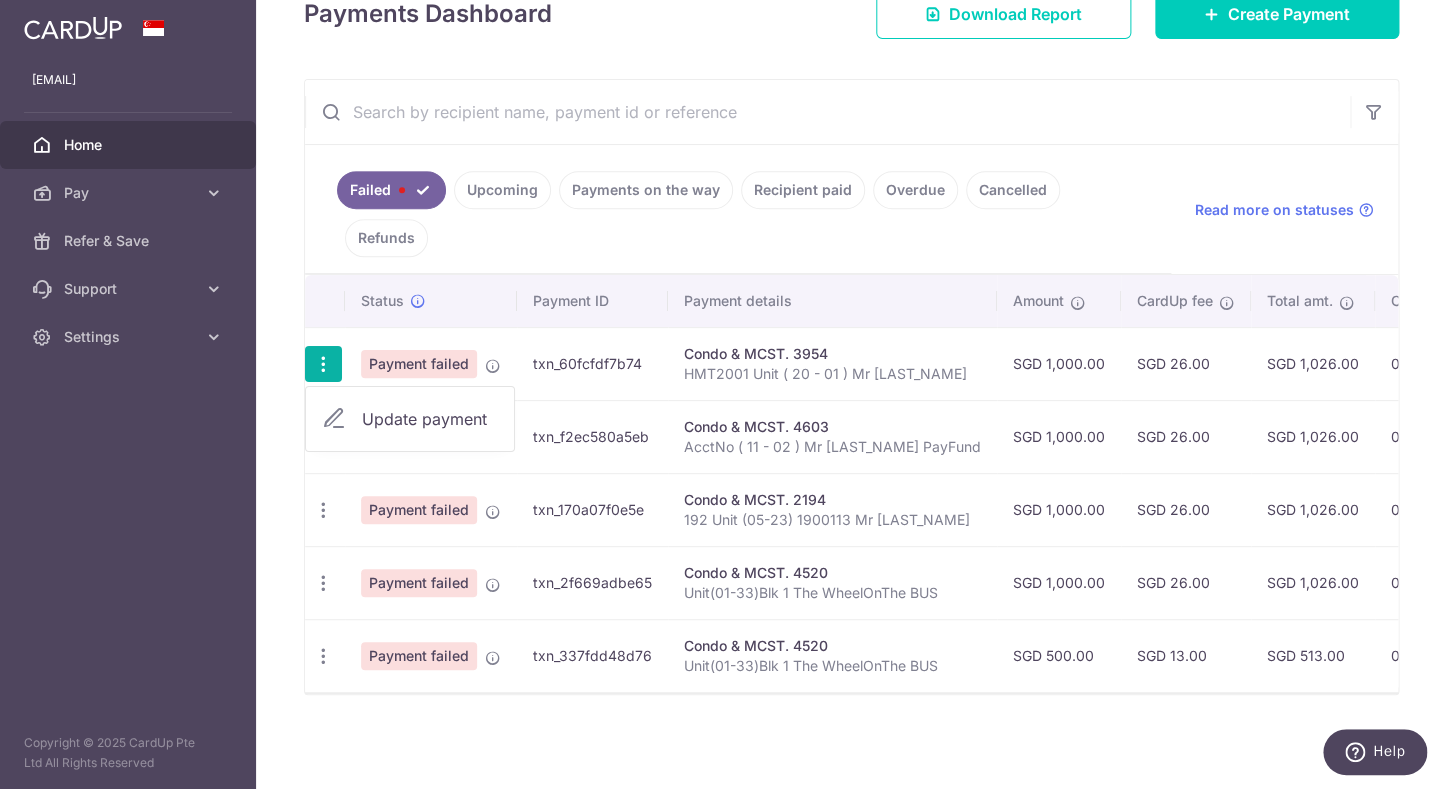 click on "Failed
Upcoming
Payments on the way
Recipient paid
Overdue
Cancelled
Refunds" at bounding box center [738, 209] 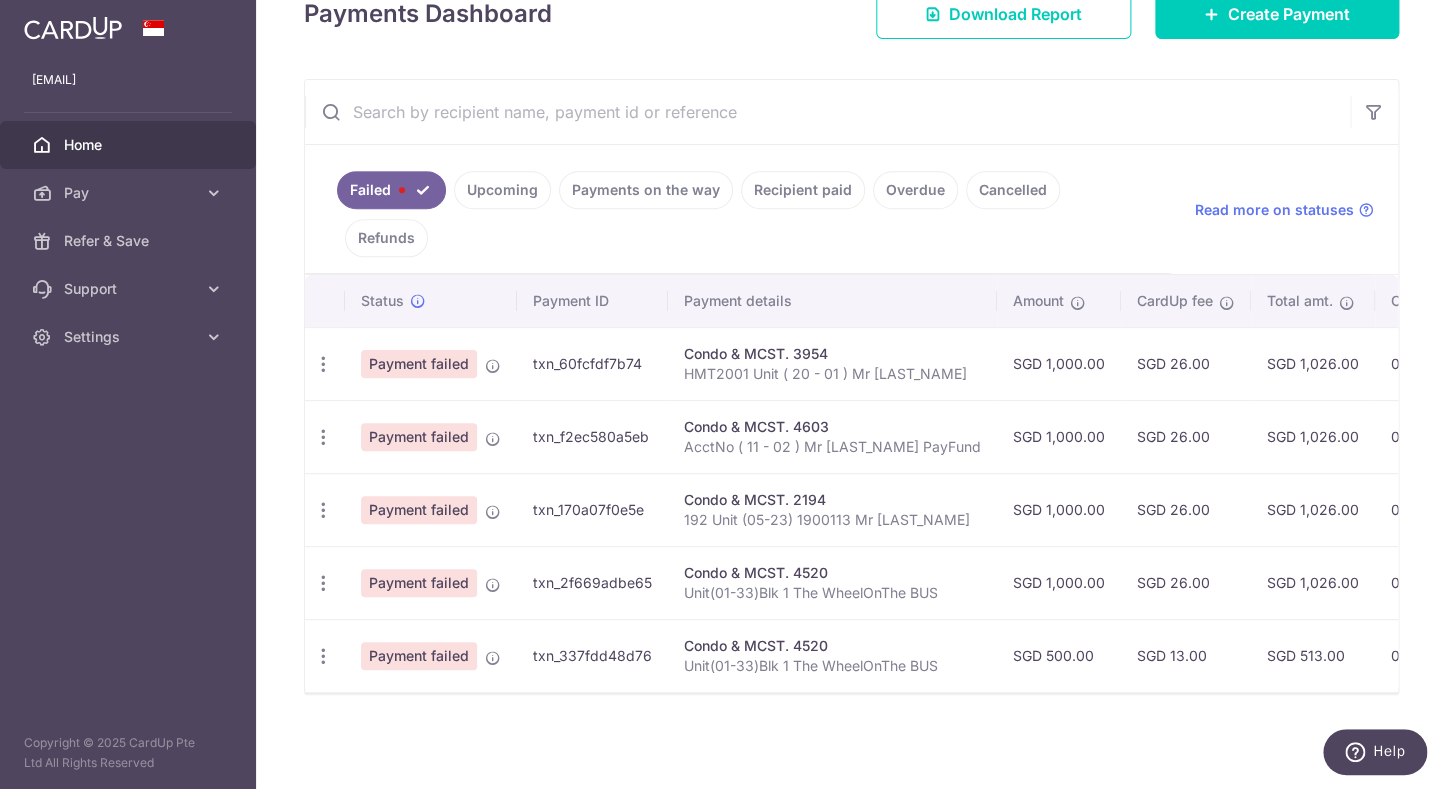 click on "Payment details" at bounding box center [832, 301] 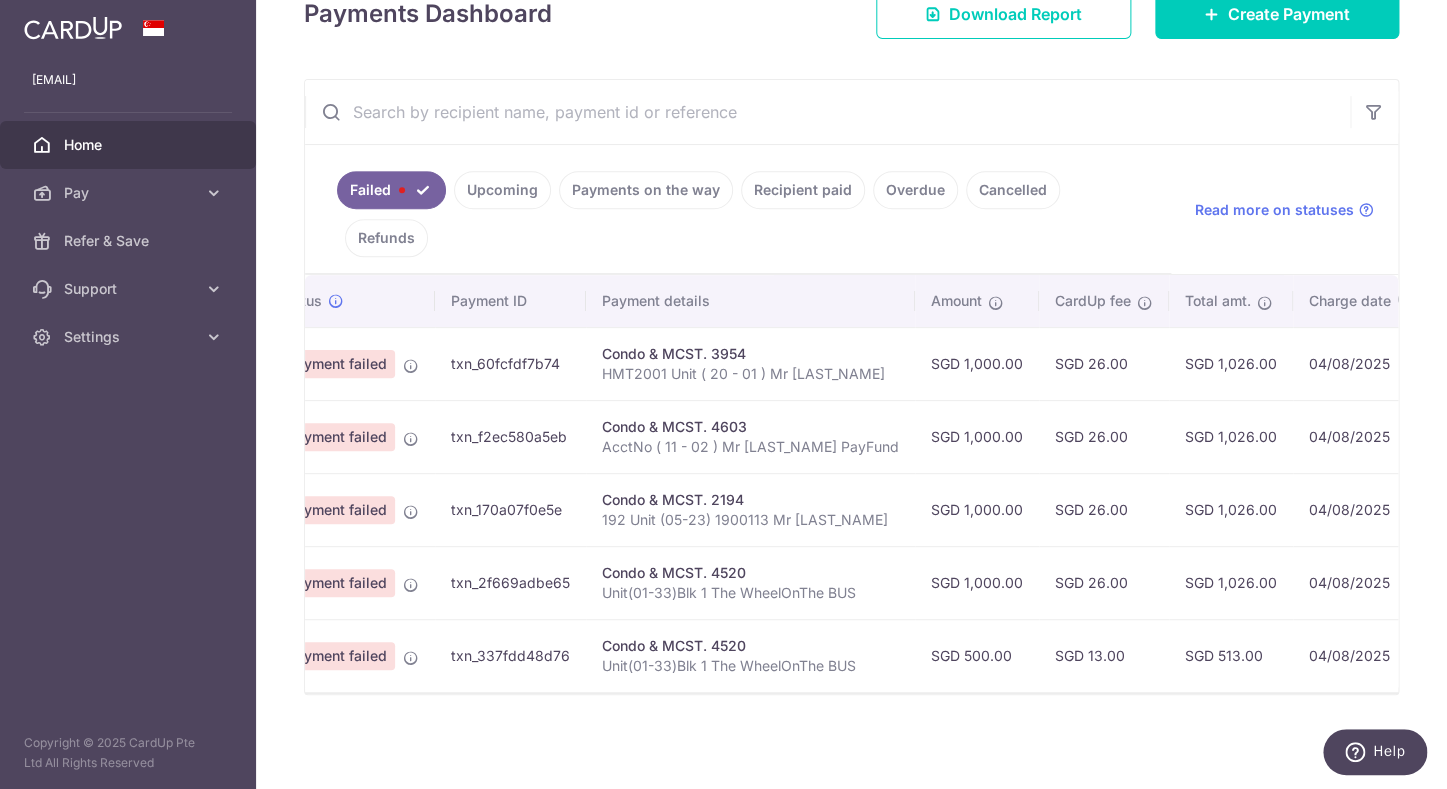 scroll, scrollTop: 0, scrollLeft: 0, axis: both 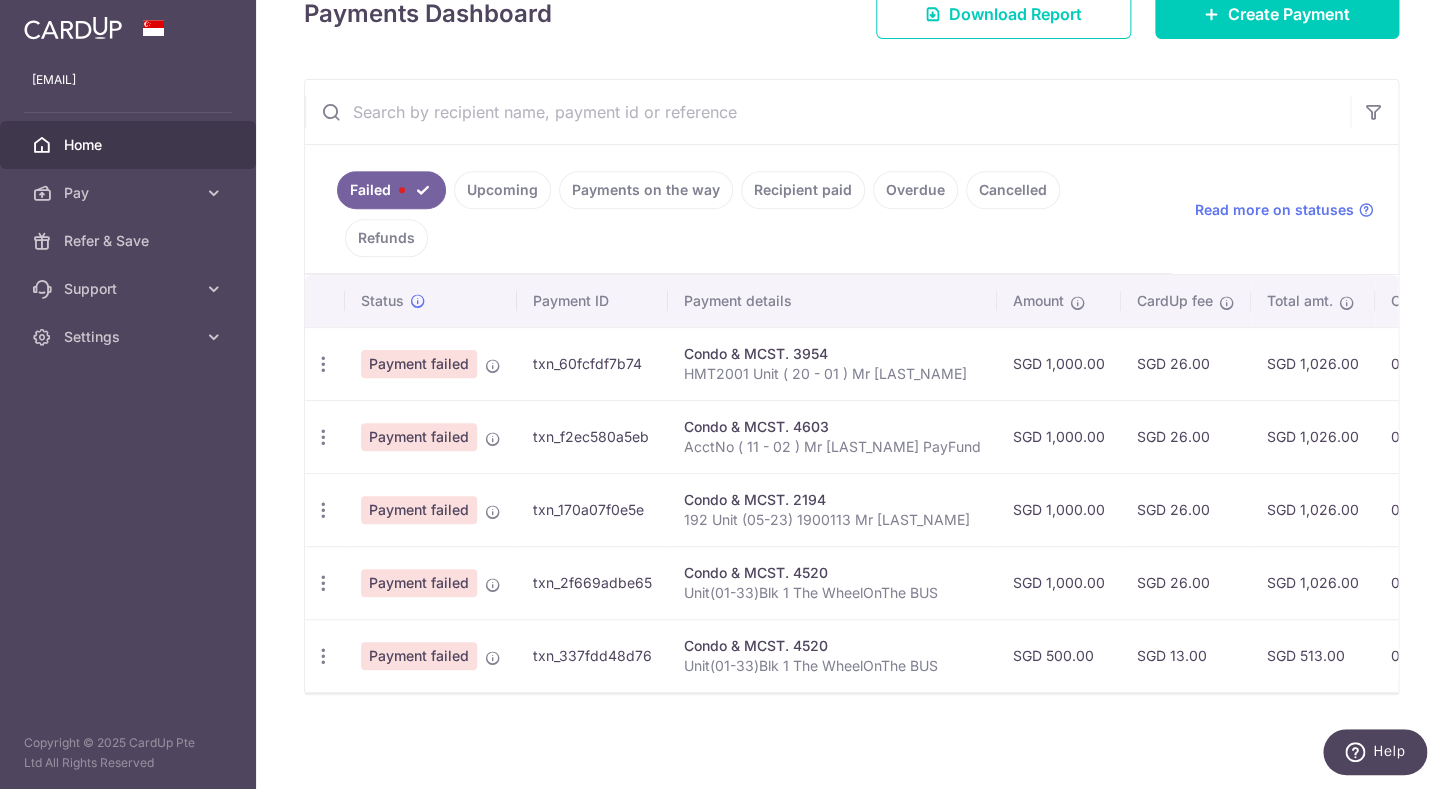 click on "Payment failed" at bounding box center (431, 363) 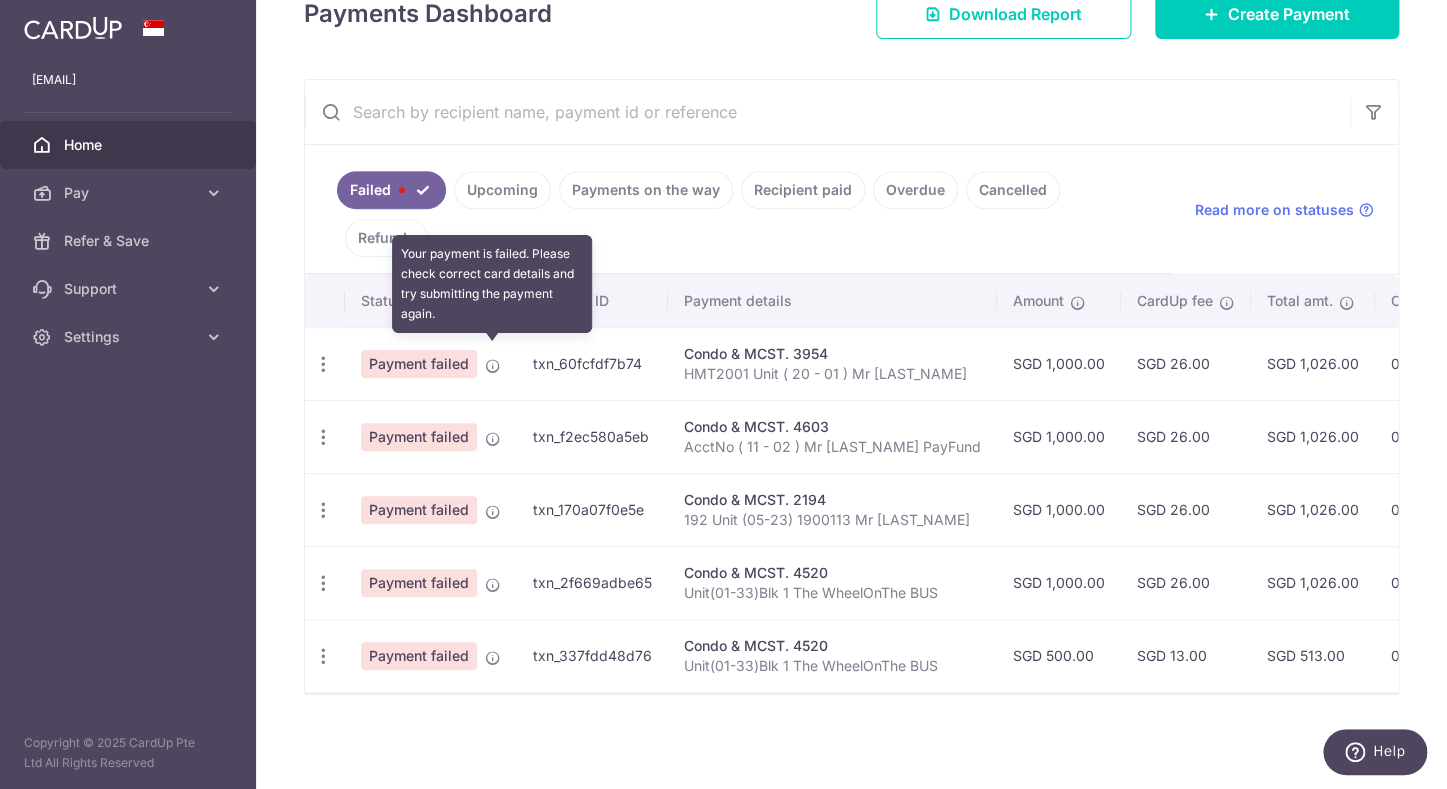 click at bounding box center (493, 366) 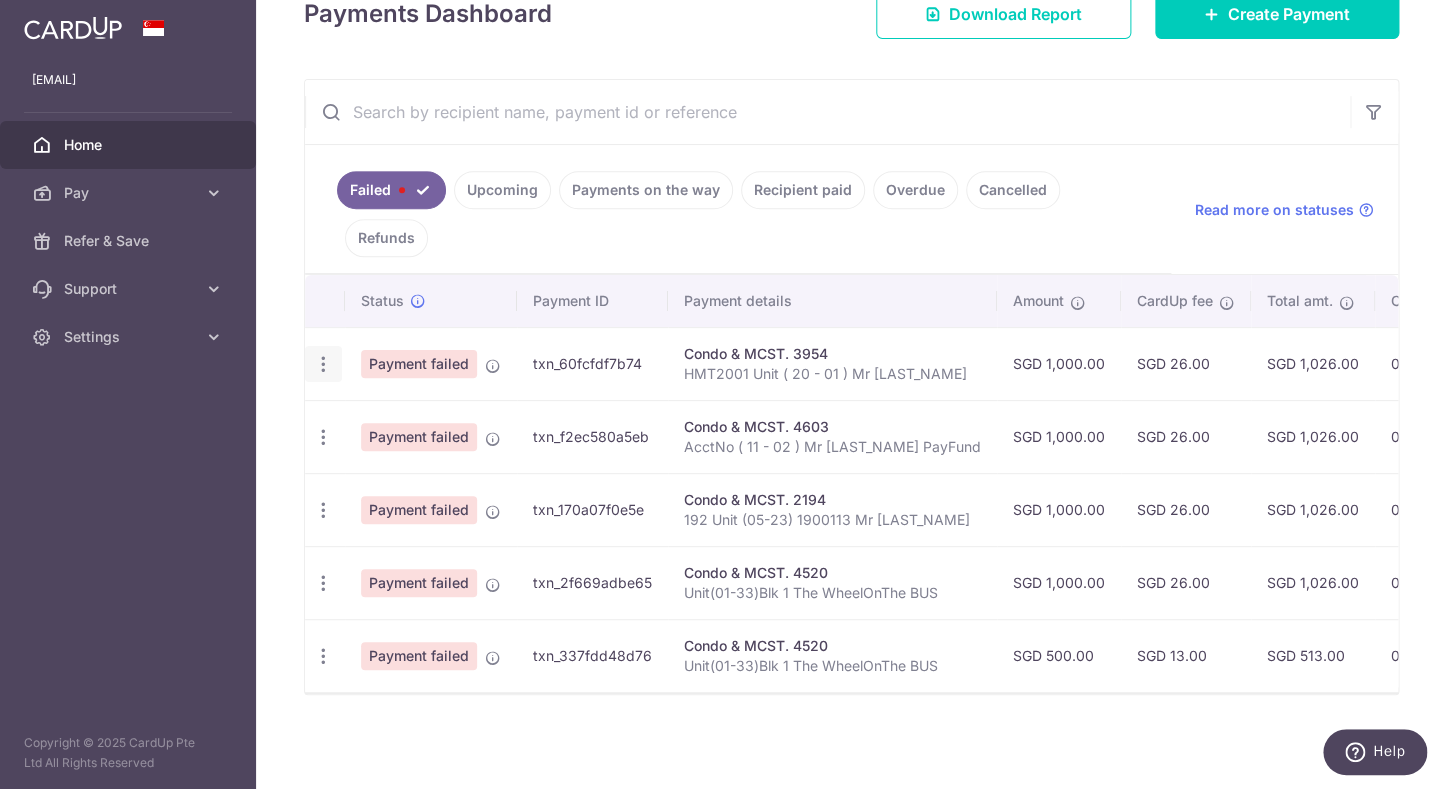 click at bounding box center (323, 364) 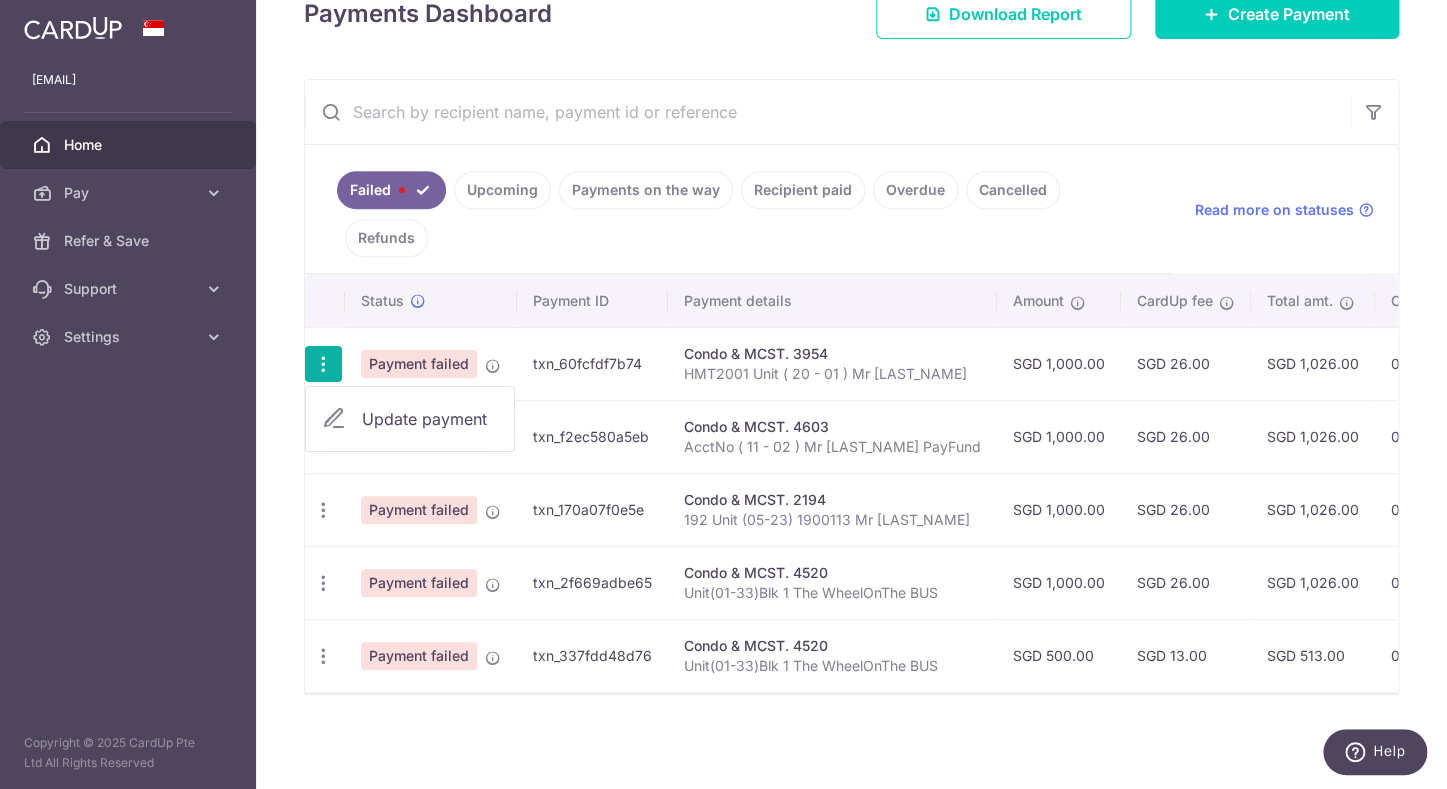 click on "Update payment" at bounding box center [430, 419] 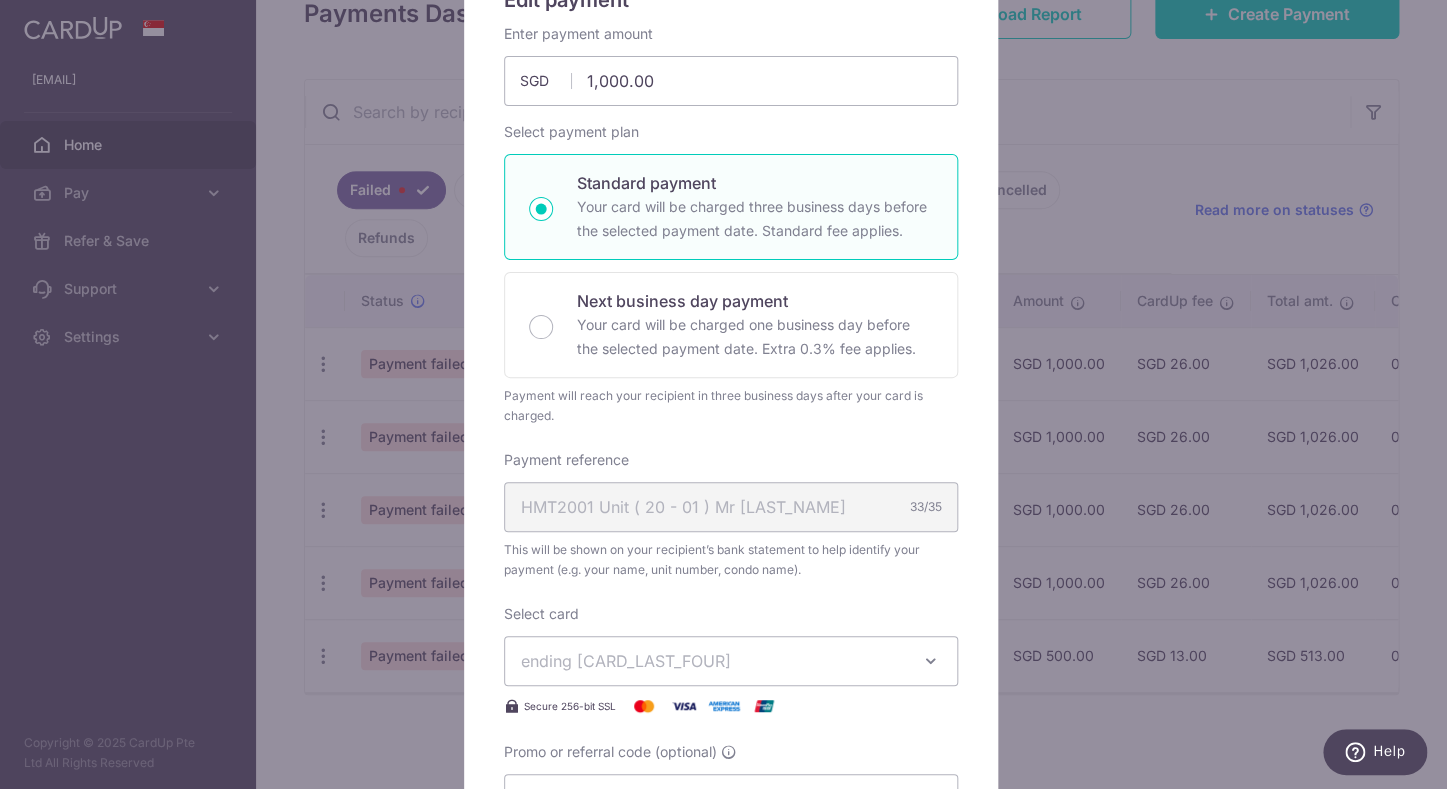 scroll, scrollTop: 205, scrollLeft: 0, axis: vertical 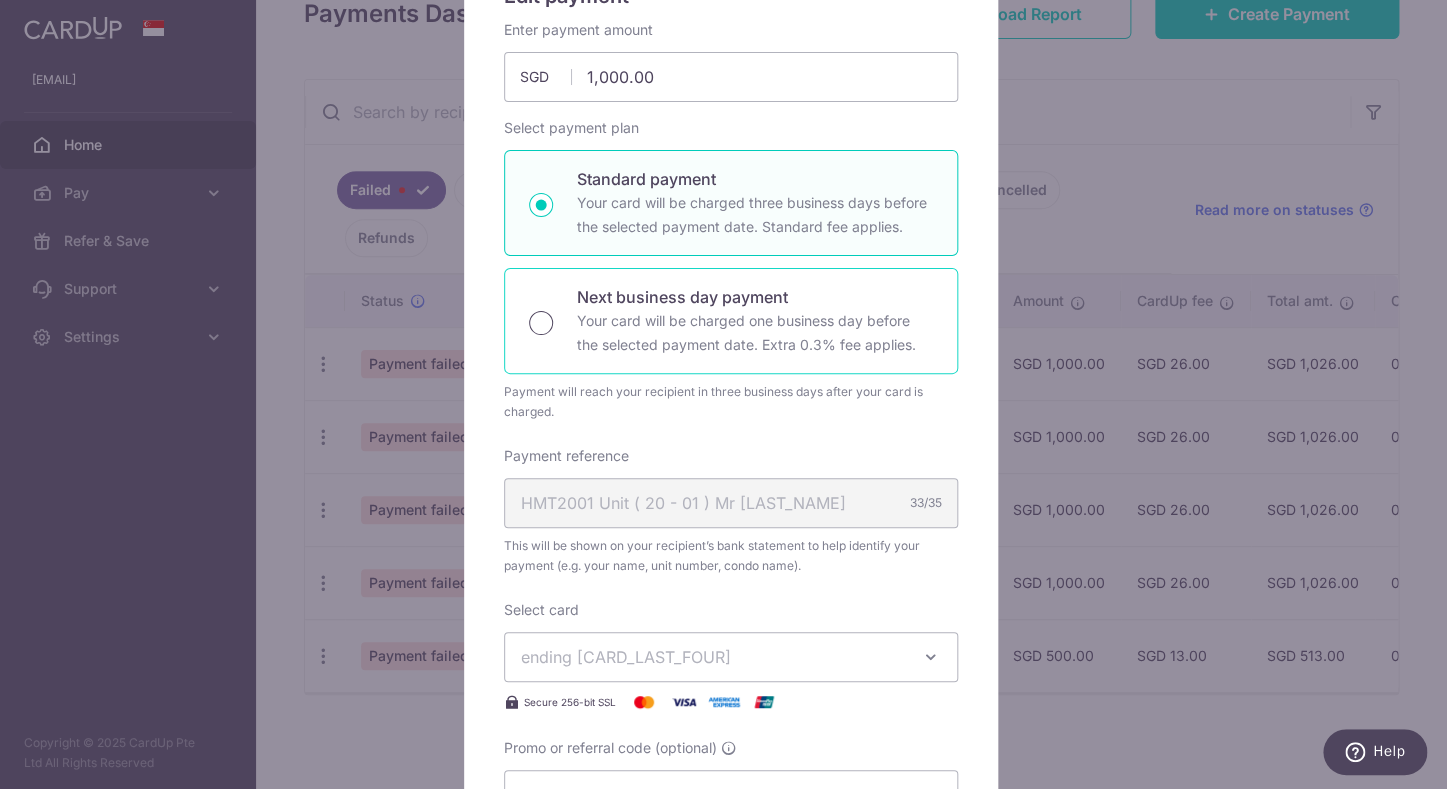 click on "Next business day payment
Your card will be charged one business day before the selected payment date. Extra 0.3% fee applies." at bounding box center [541, 323] 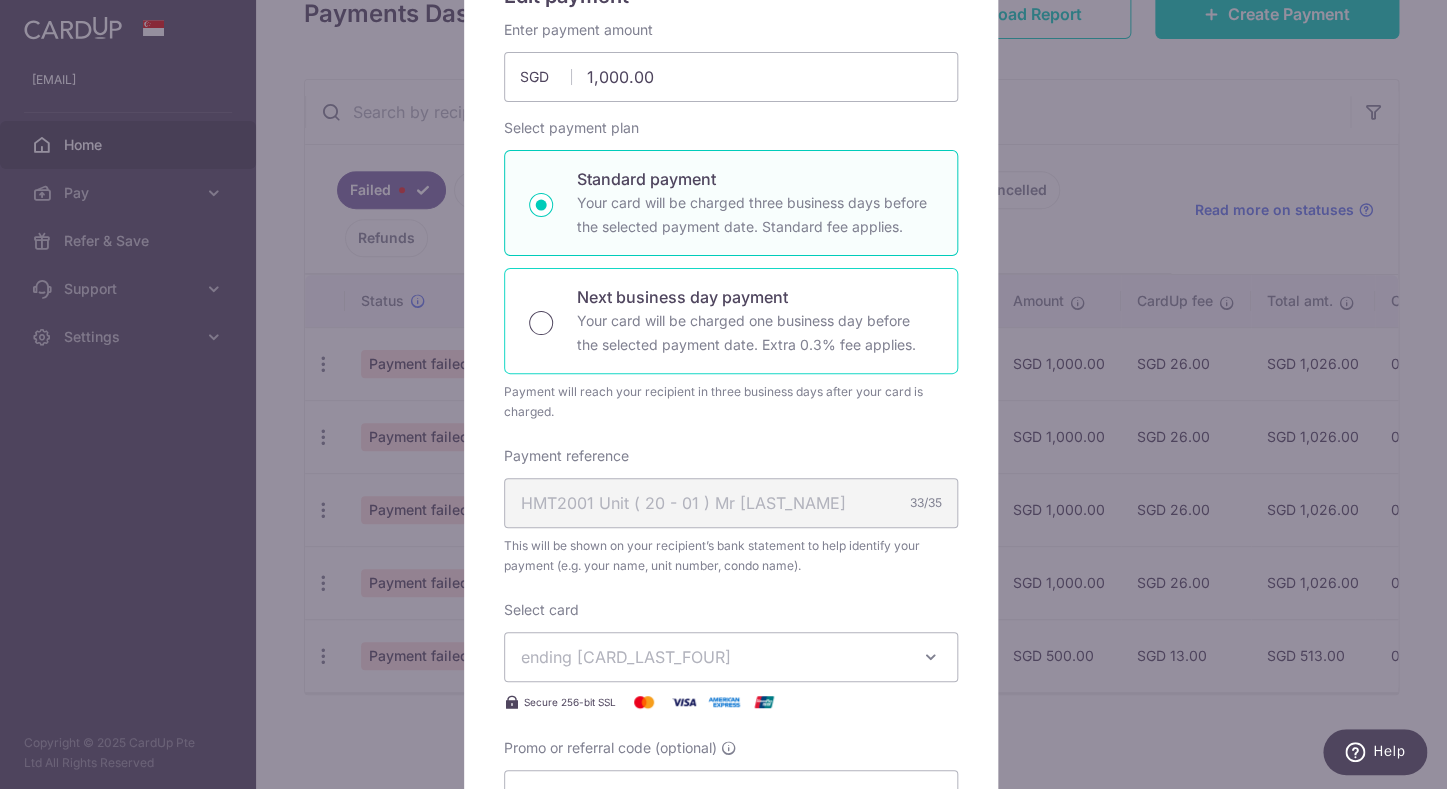 radio on "true" 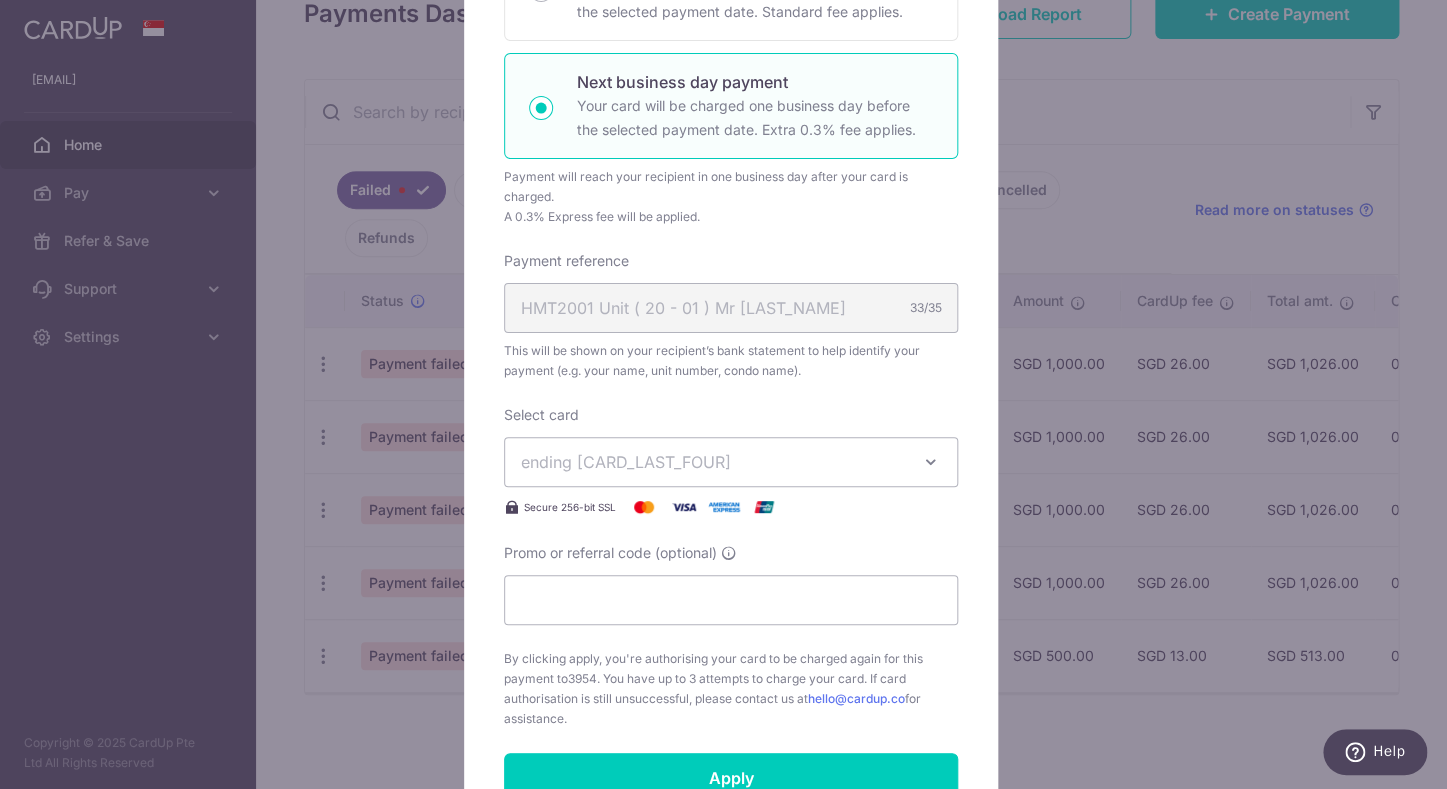 scroll, scrollTop: 440, scrollLeft: 0, axis: vertical 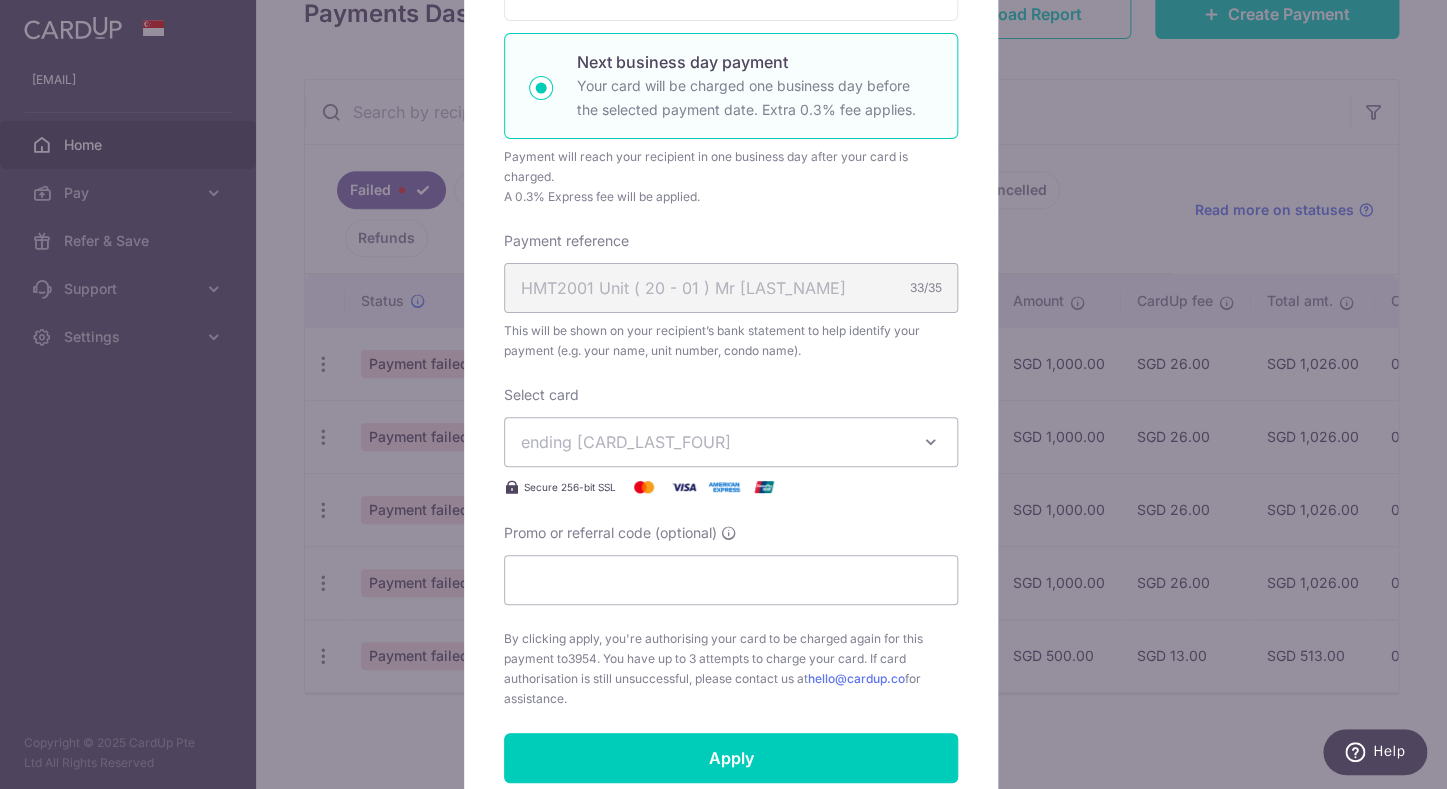 click on "Select card
ending 5023
**** 5023
**** 8712
**** 2060
**** 1418
**** 5915
**** 5389" at bounding box center [731, 442] 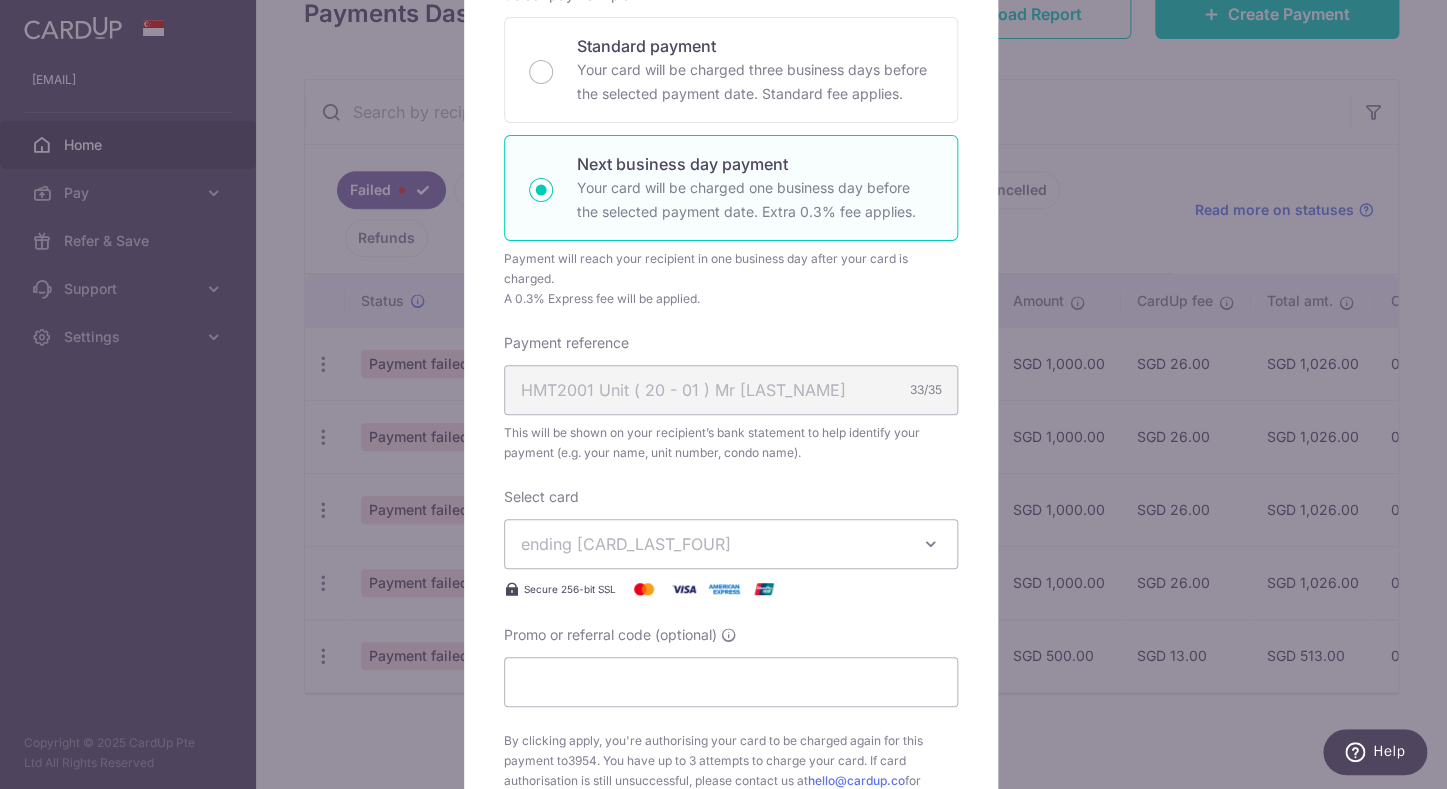 scroll, scrollTop: 232, scrollLeft: 0, axis: vertical 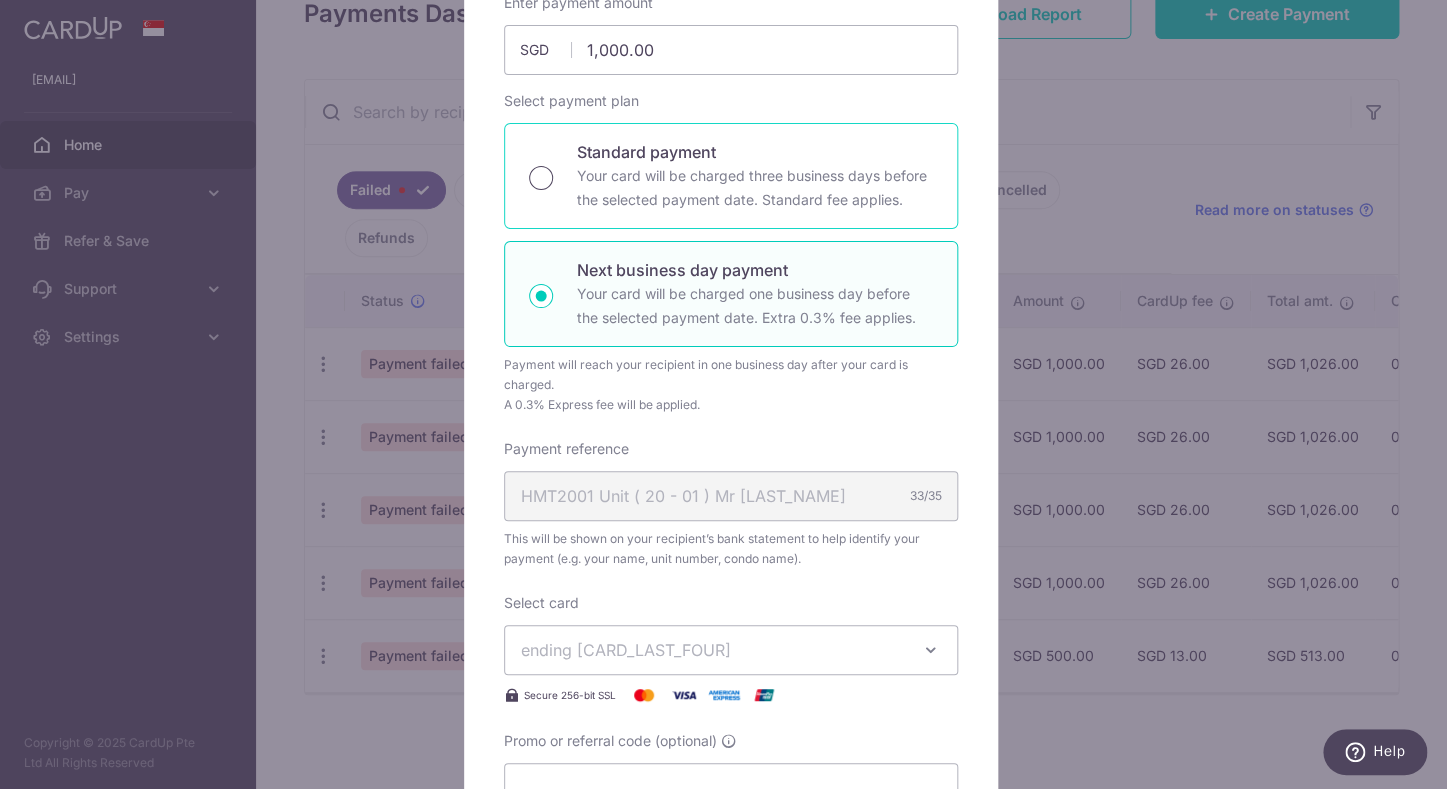 click on "Standard payment
Your card will be charged three  business days before the selected payment date. Standard fee applies." at bounding box center [541, 178] 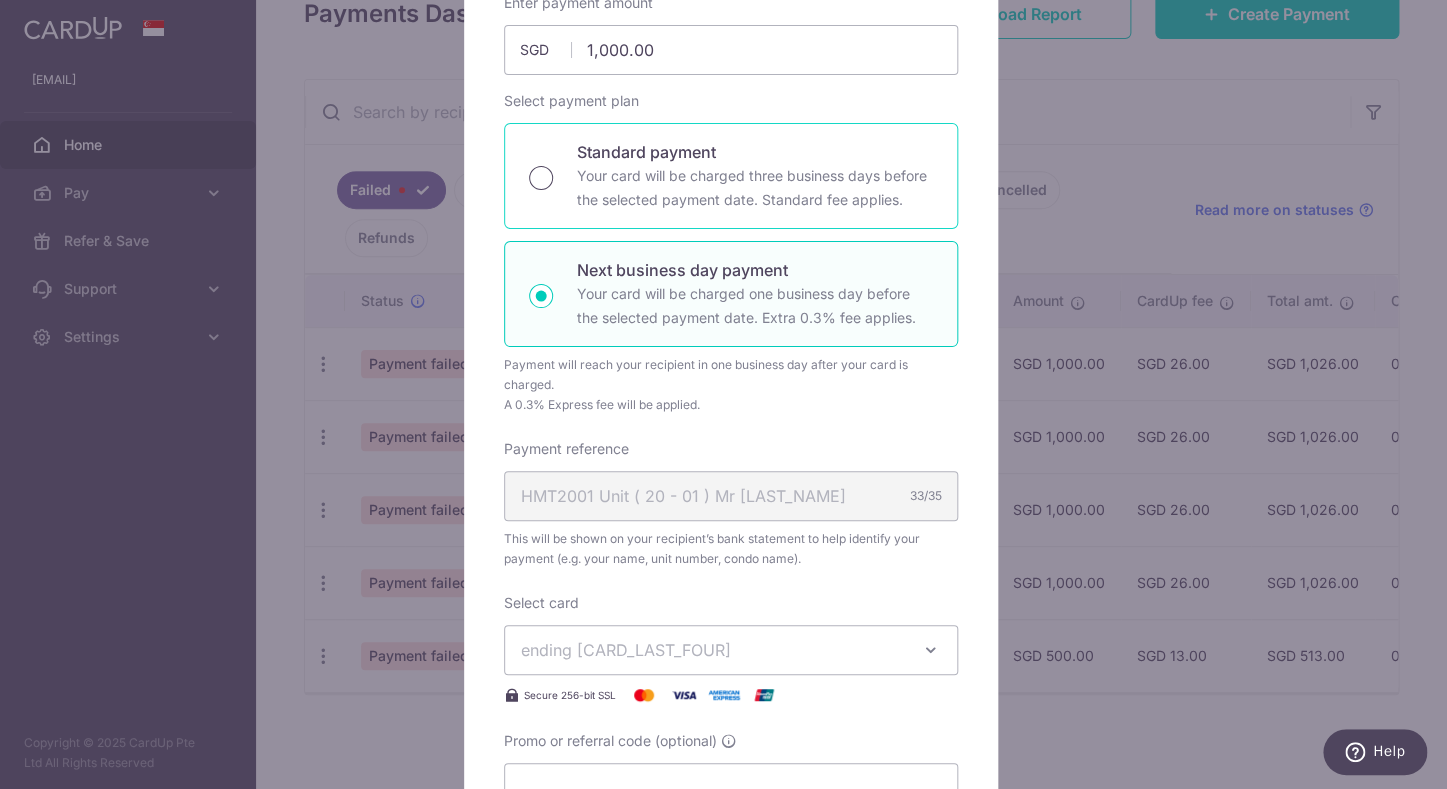 radio on "true" 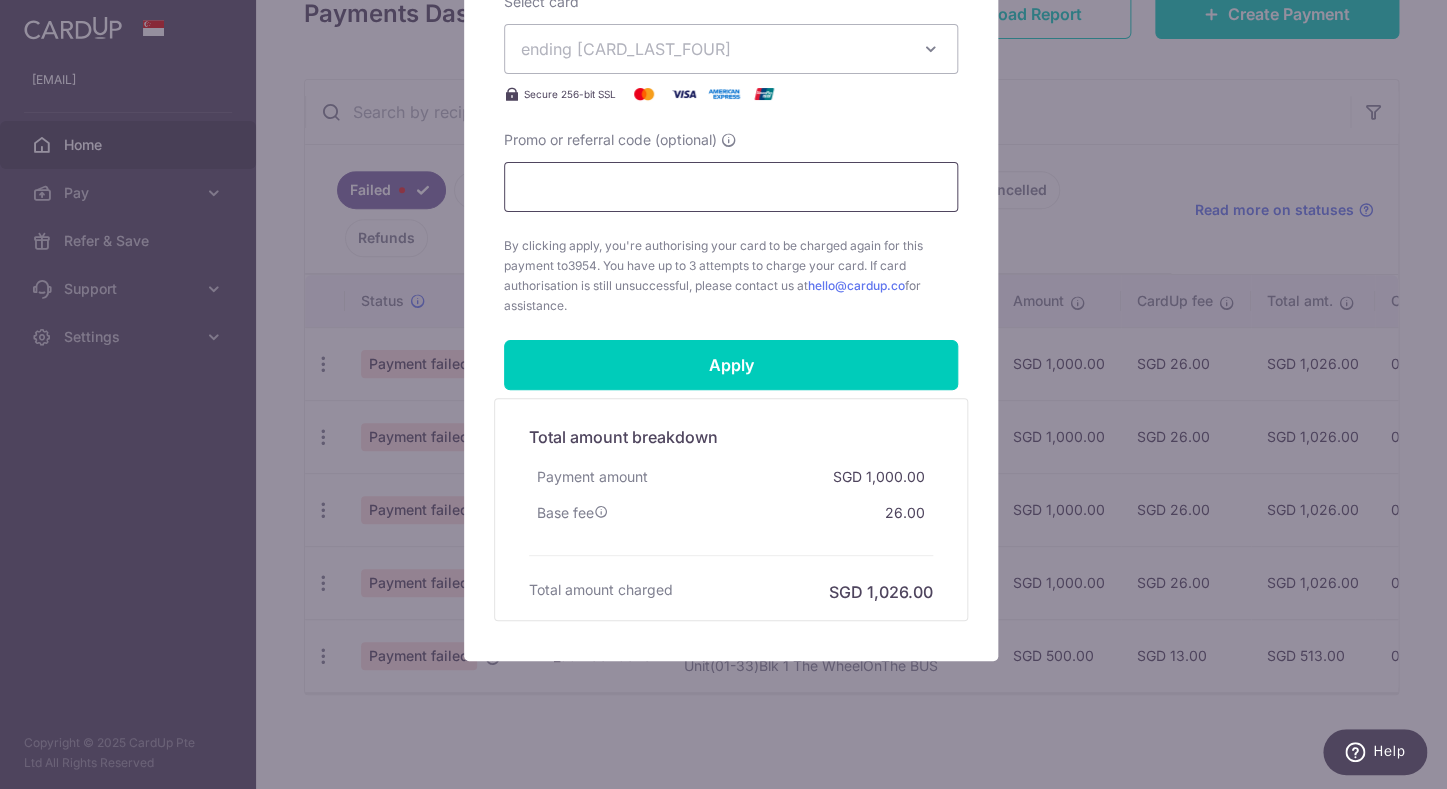 scroll, scrollTop: 817, scrollLeft: 0, axis: vertical 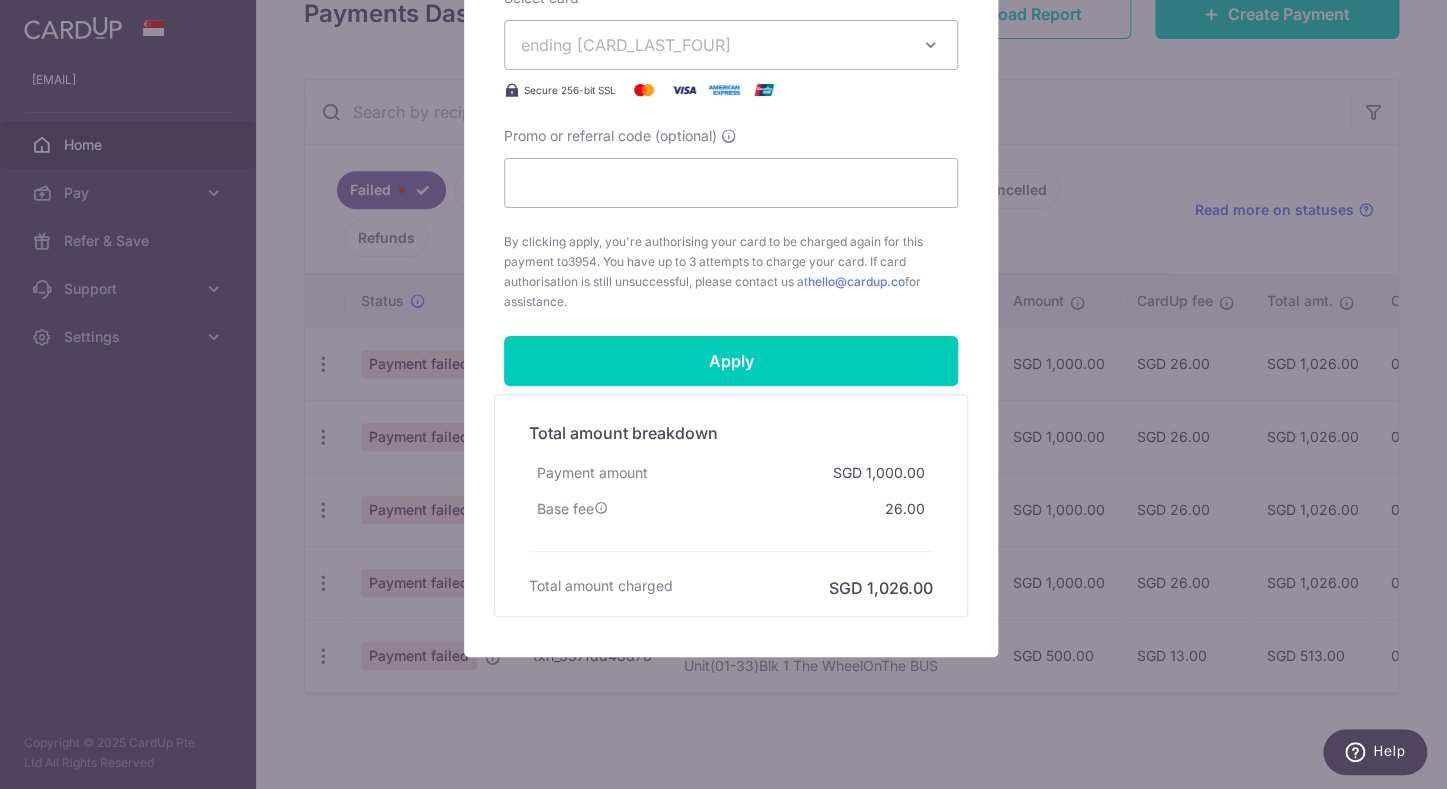 click on "By clicking apply,  you will make changes to all   payments to  3954  scheduled from
.
By clicking below, you confirm you are editing this payment to  3954  on
07/08/2025 .
Enter payment amount
1,000.00
1000.00
SGD" at bounding box center (731, 12) 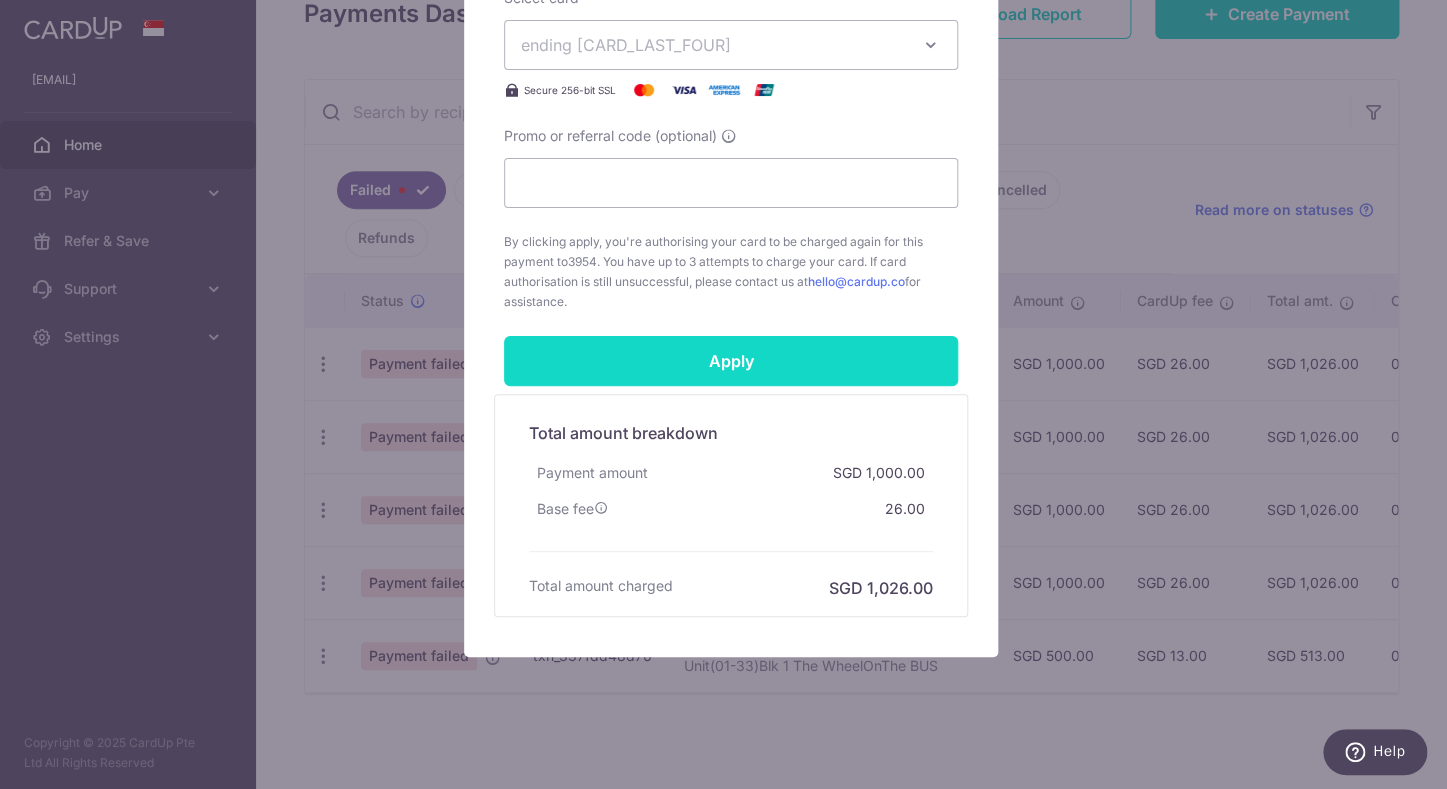 click on "Apply" at bounding box center [731, 361] 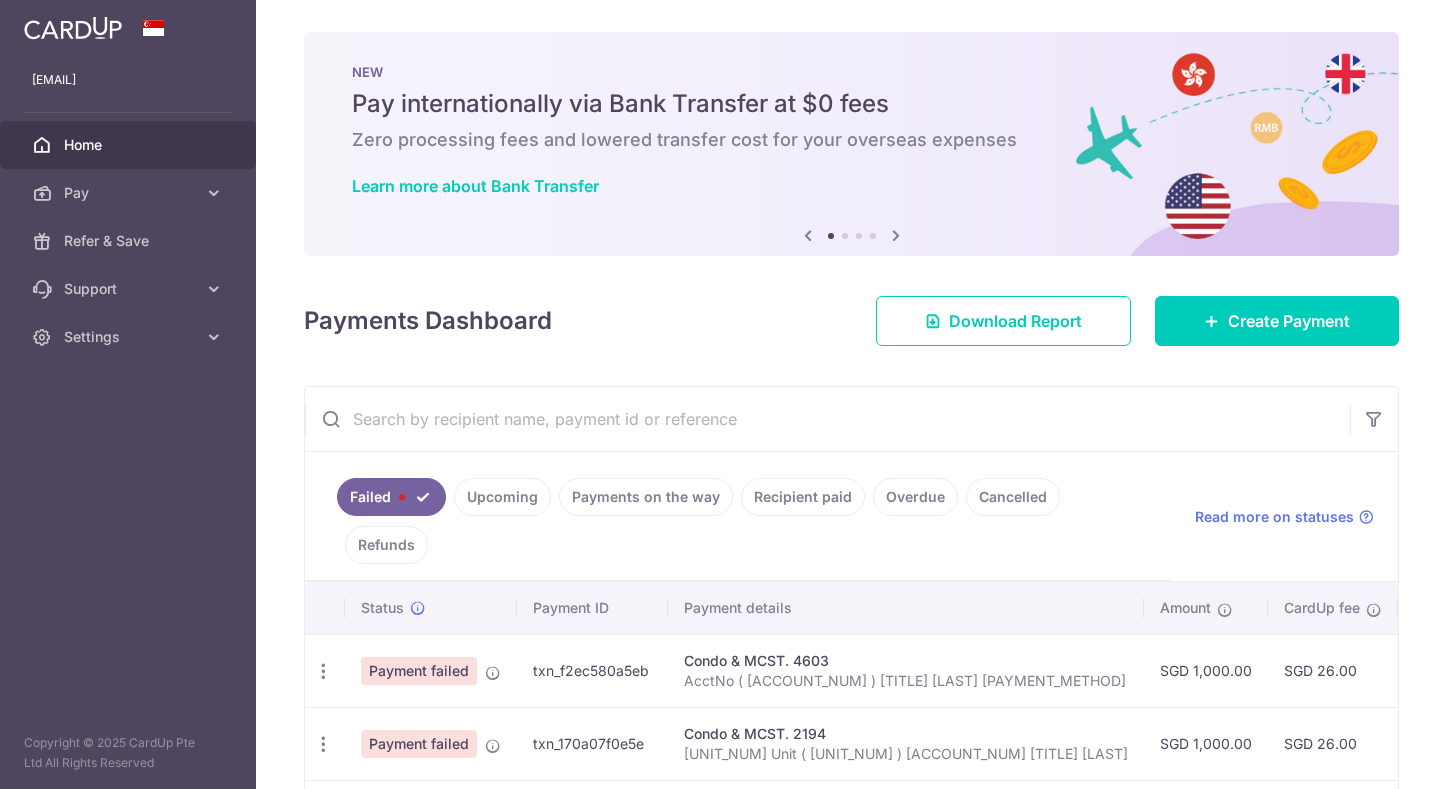 scroll, scrollTop: 0, scrollLeft: 0, axis: both 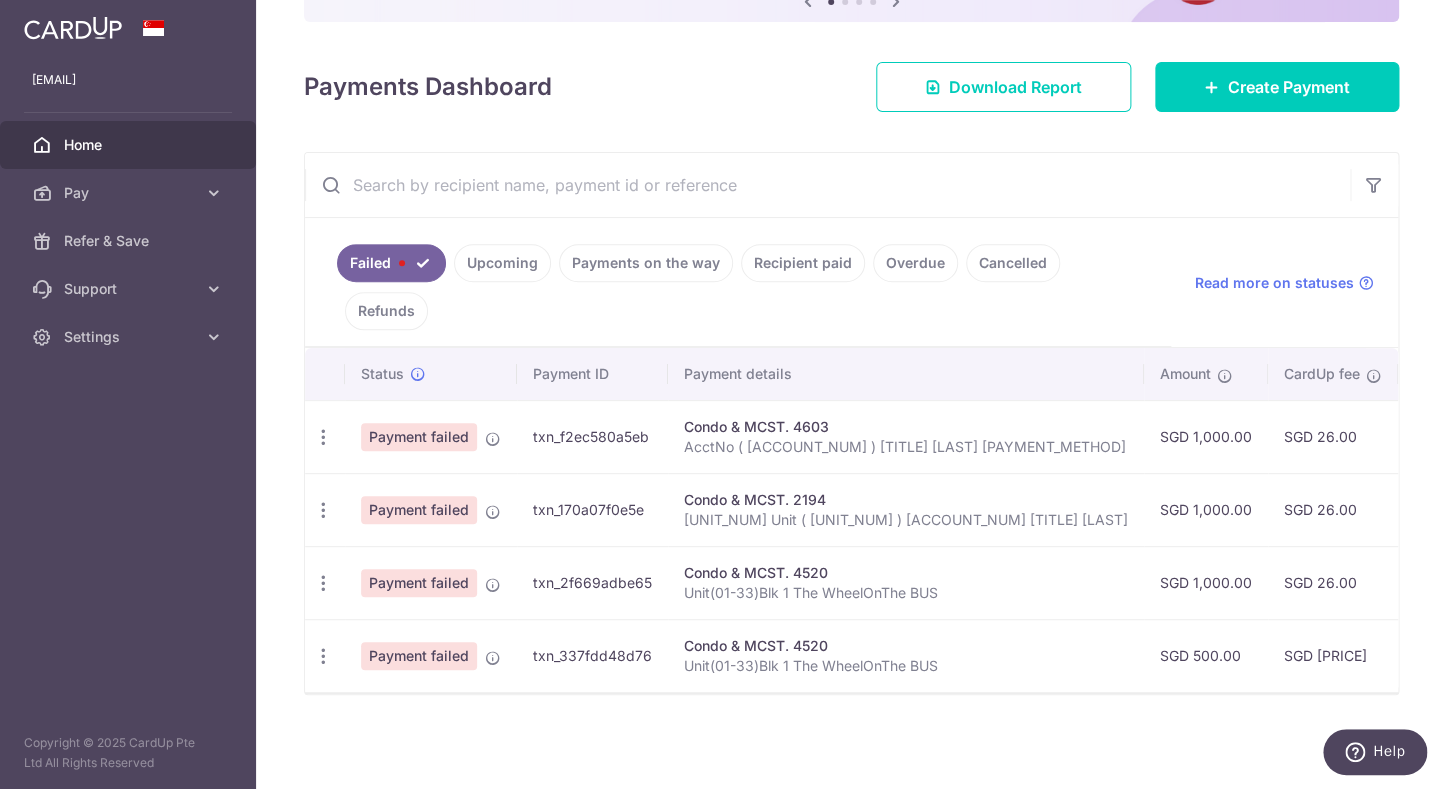 click on "Upcoming" at bounding box center (502, 263) 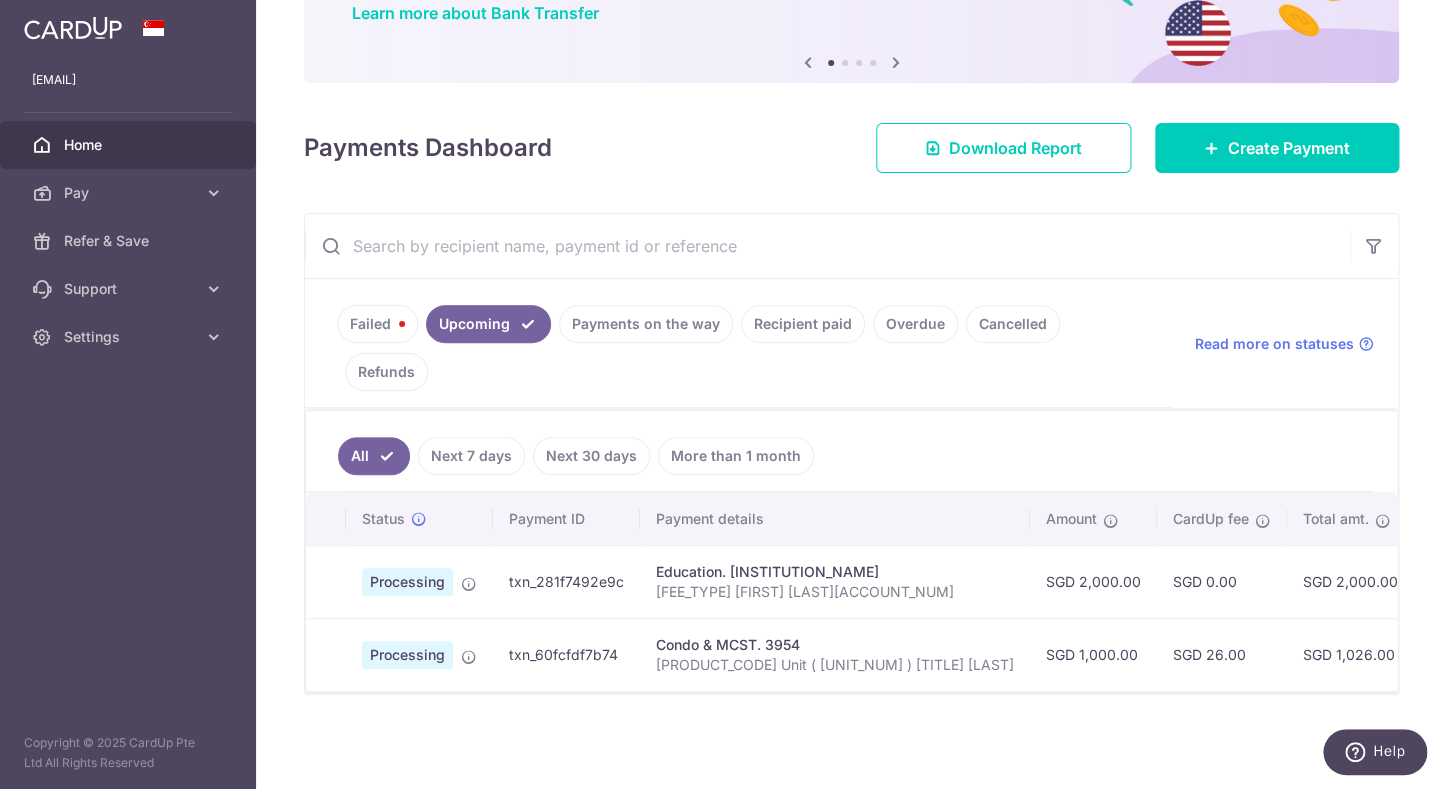 scroll, scrollTop: 184, scrollLeft: 0, axis: vertical 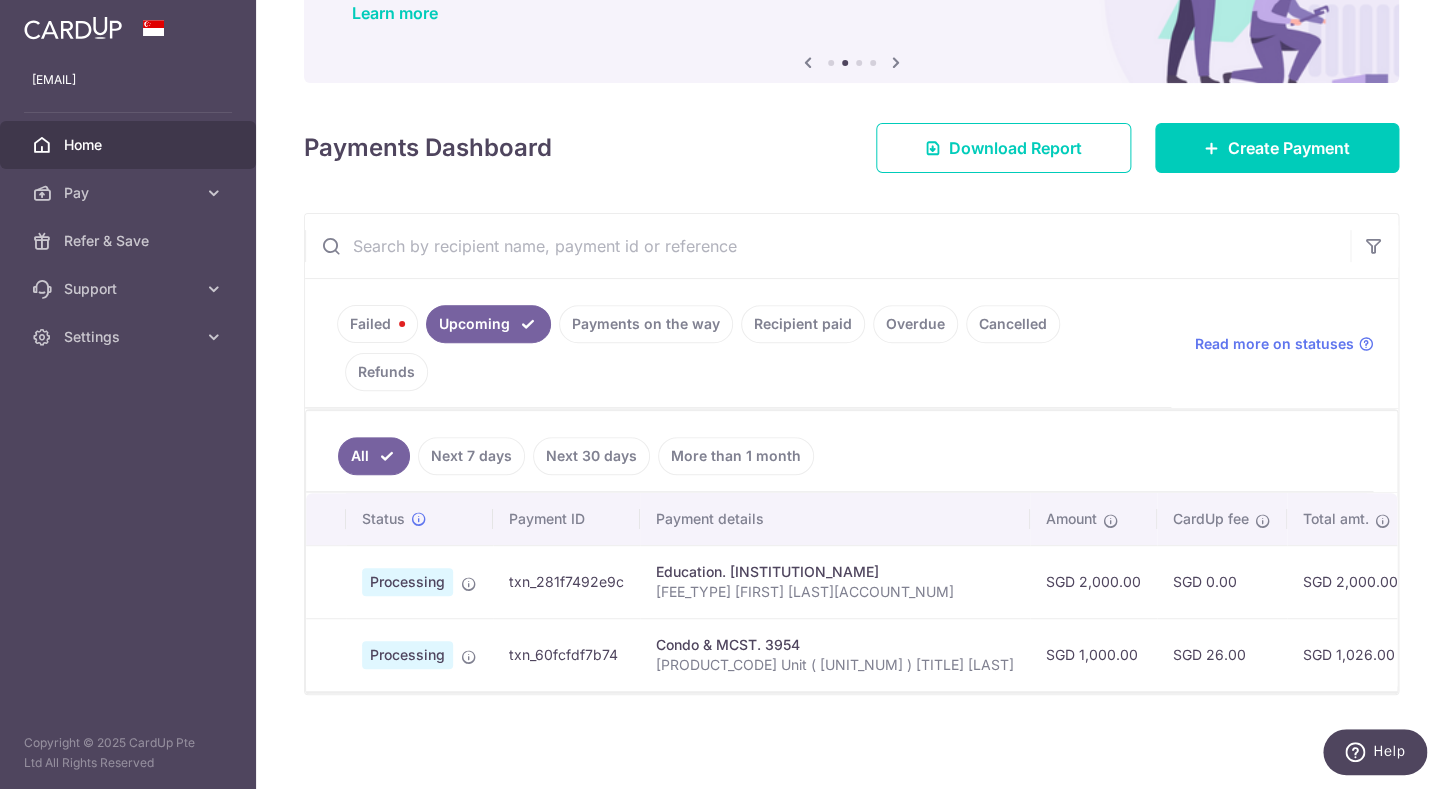 click on "Failed" at bounding box center (377, 324) 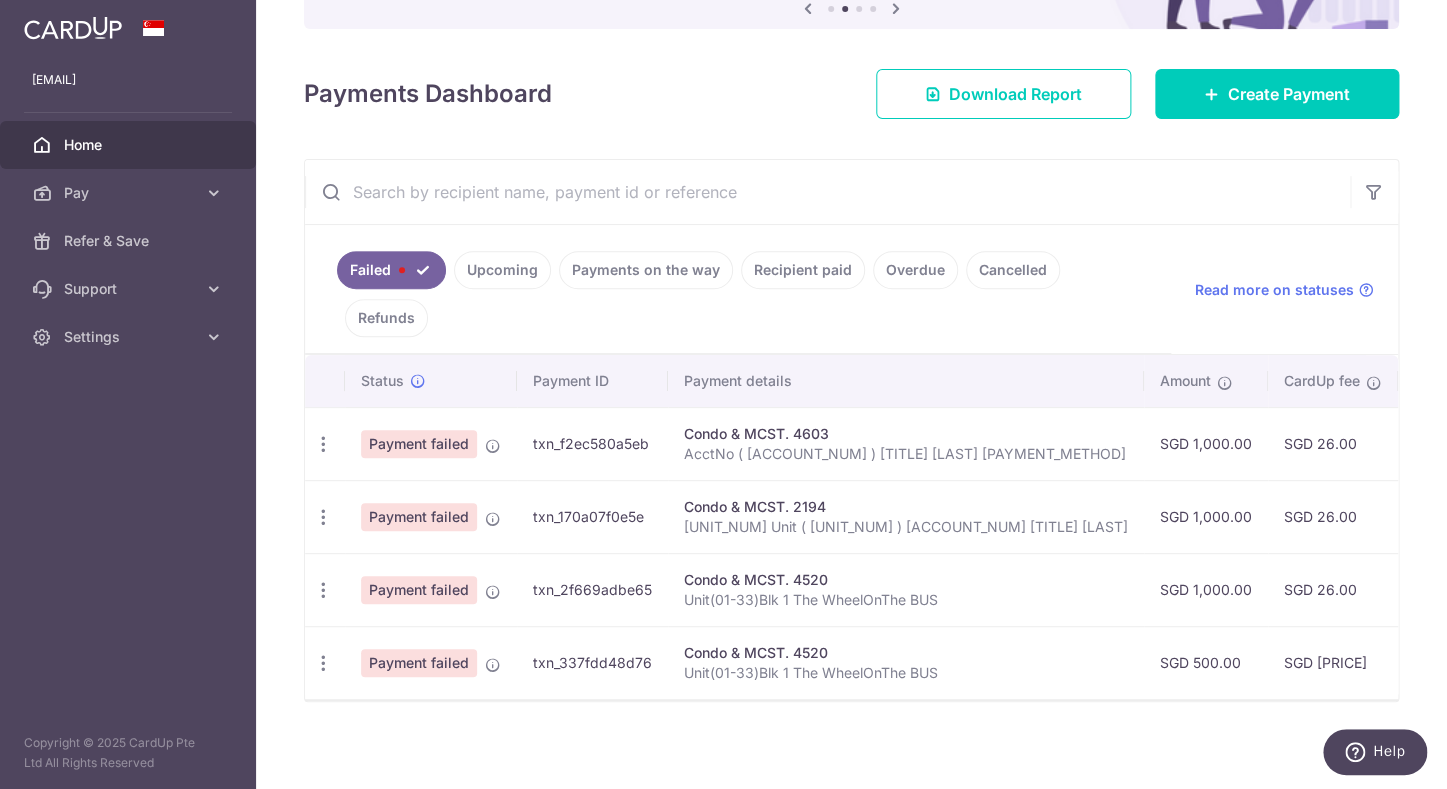 scroll, scrollTop: 245, scrollLeft: 0, axis: vertical 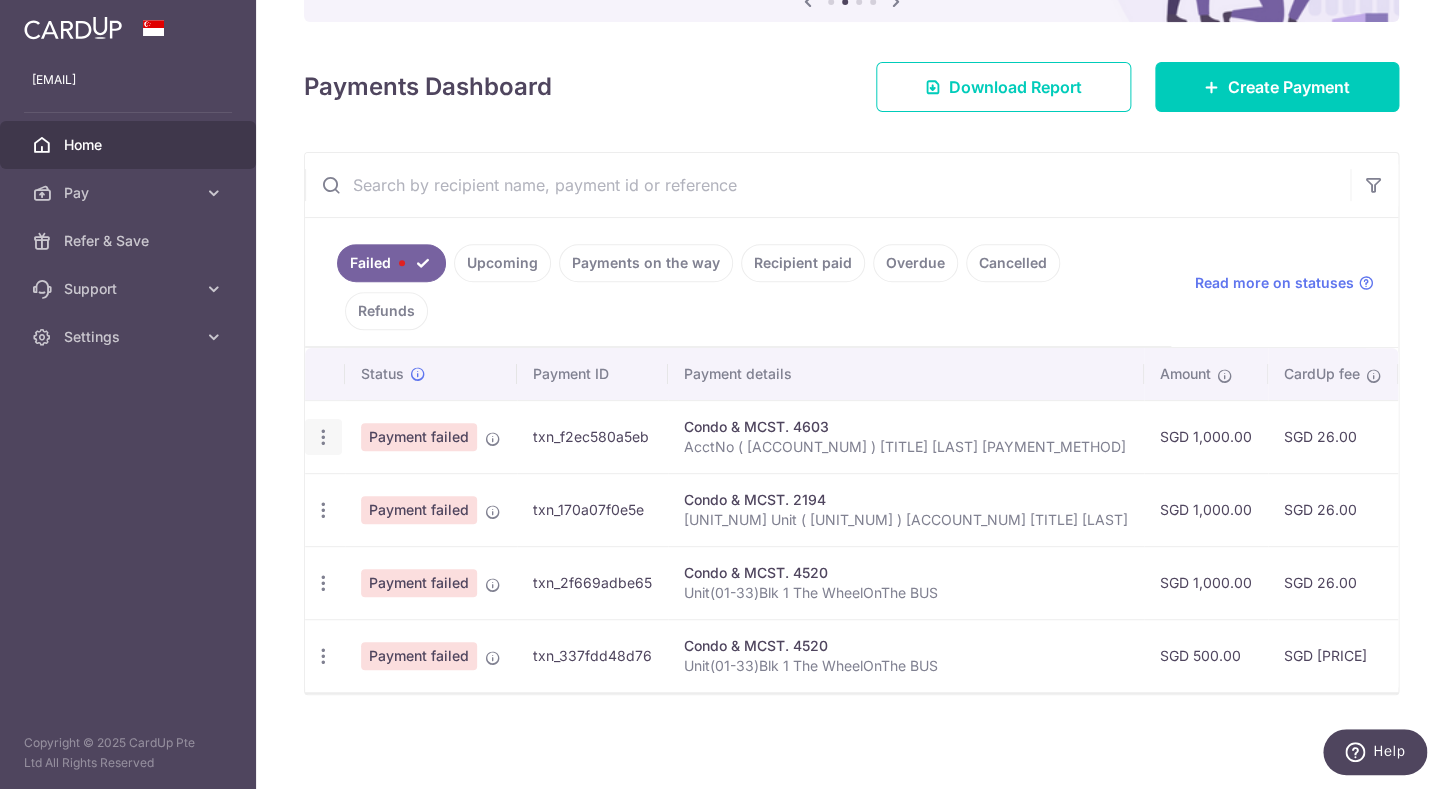 click at bounding box center (323, 437) 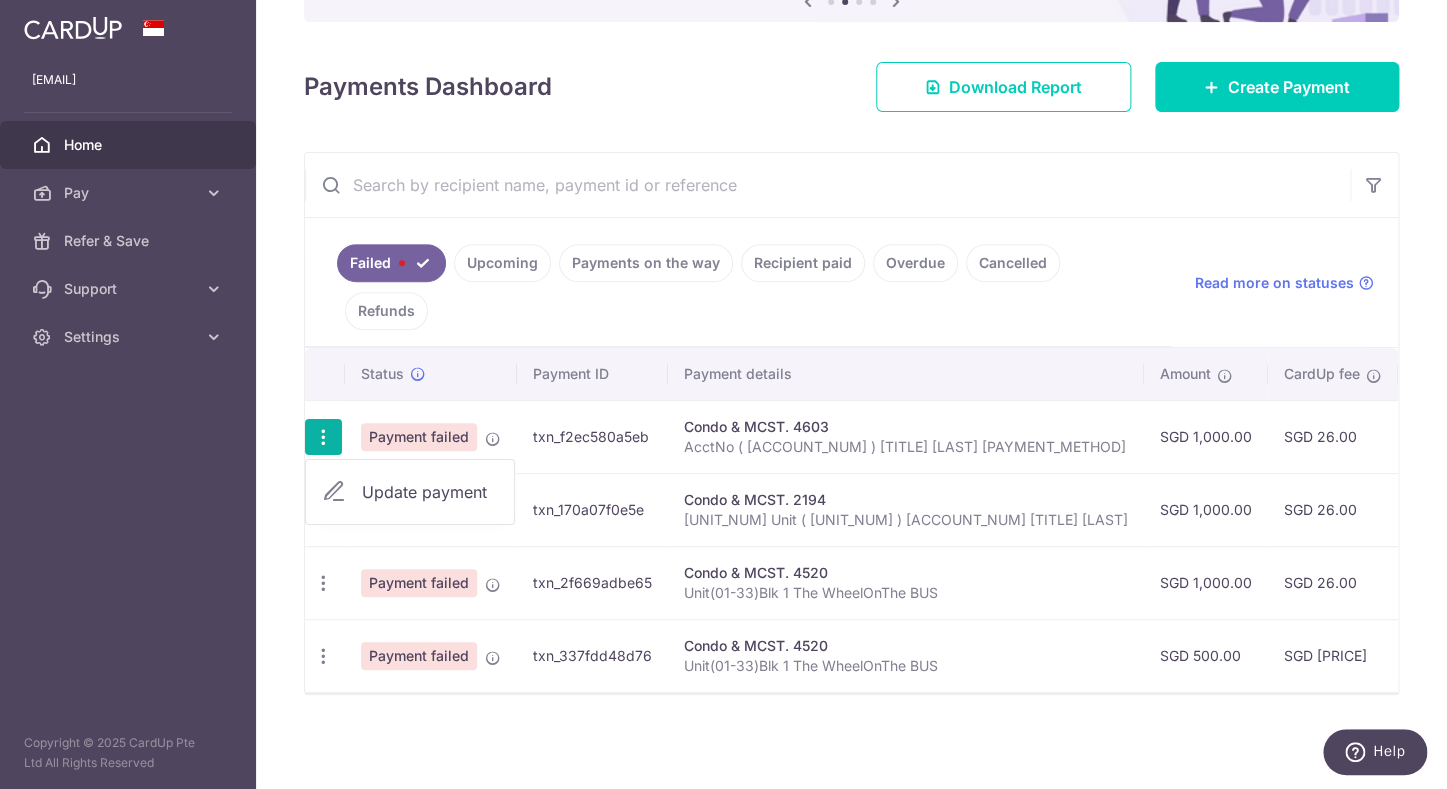 click on "Update payment" at bounding box center (430, 492) 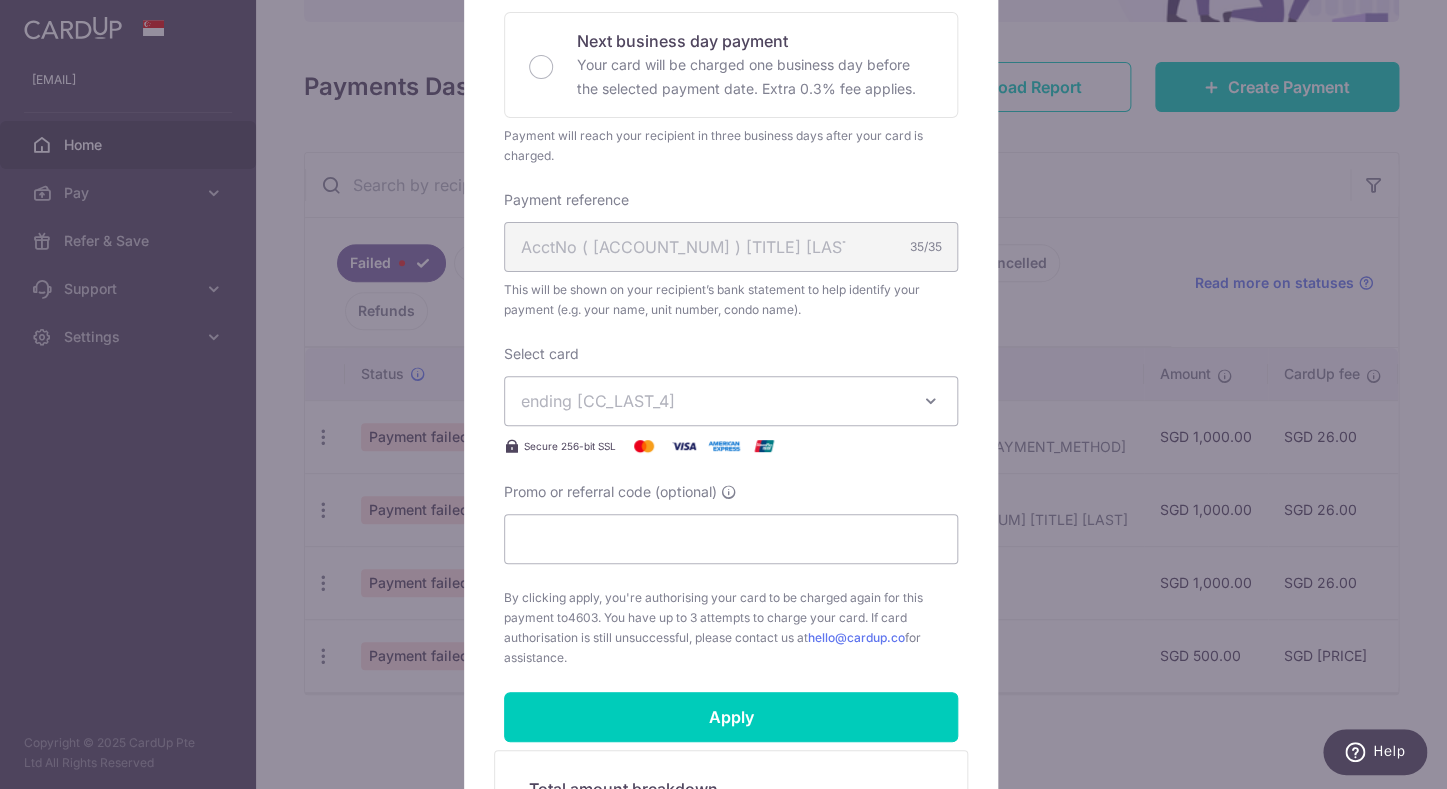 scroll, scrollTop: 464, scrollLeft: 0, axis: vertical 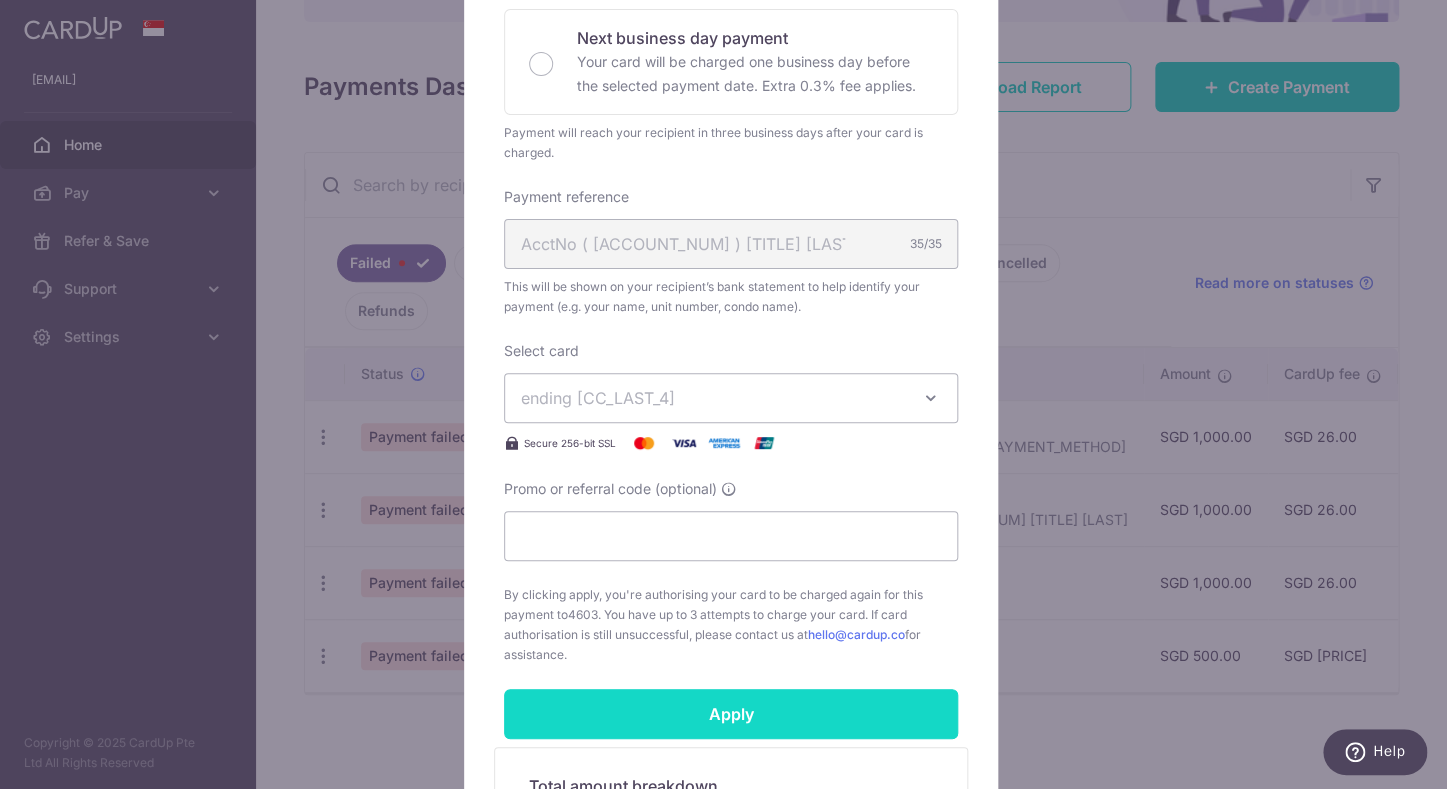 click on "Apply" at bounding box center (731, 714) 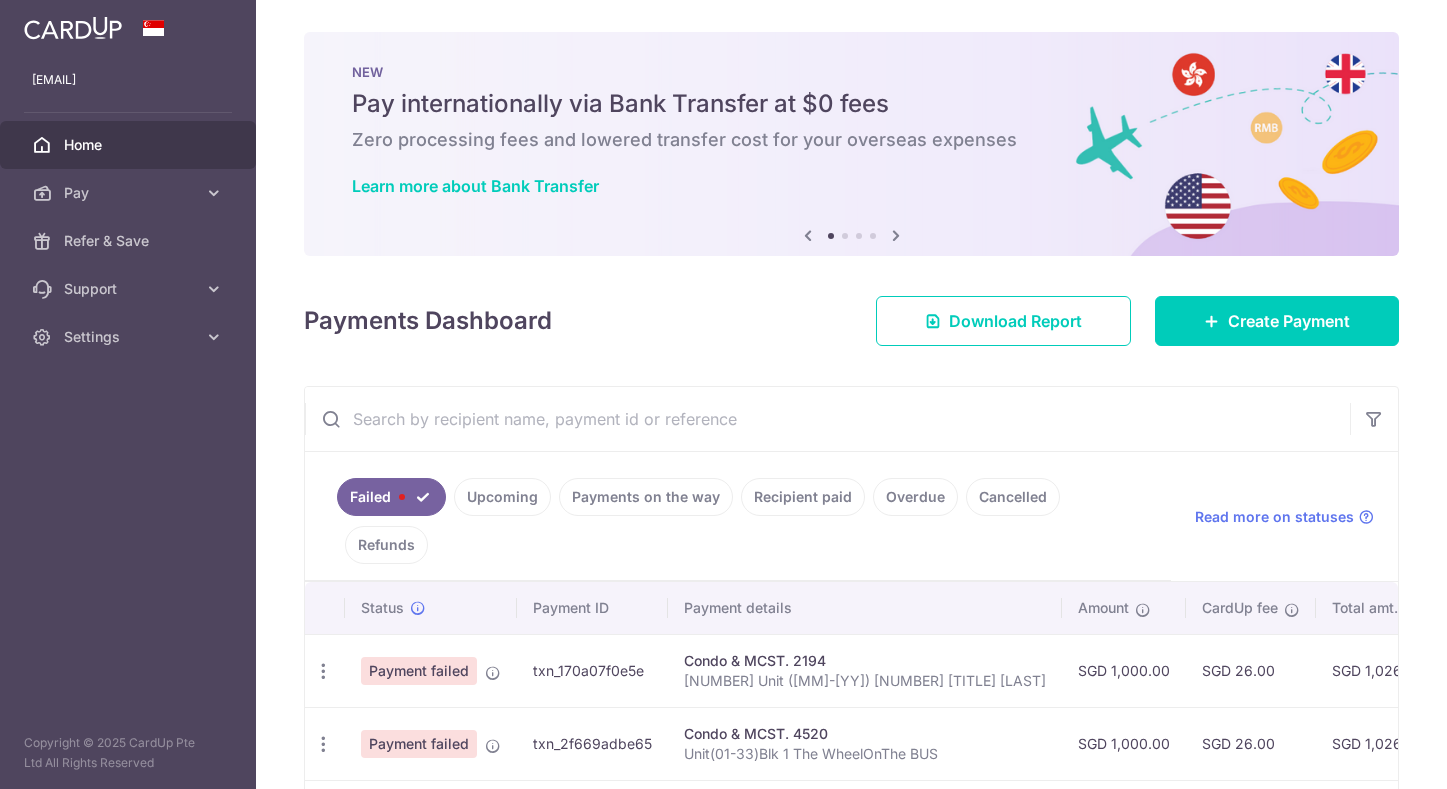 scroll, scrollTop: 0, scrollLeft: 0, axis: both 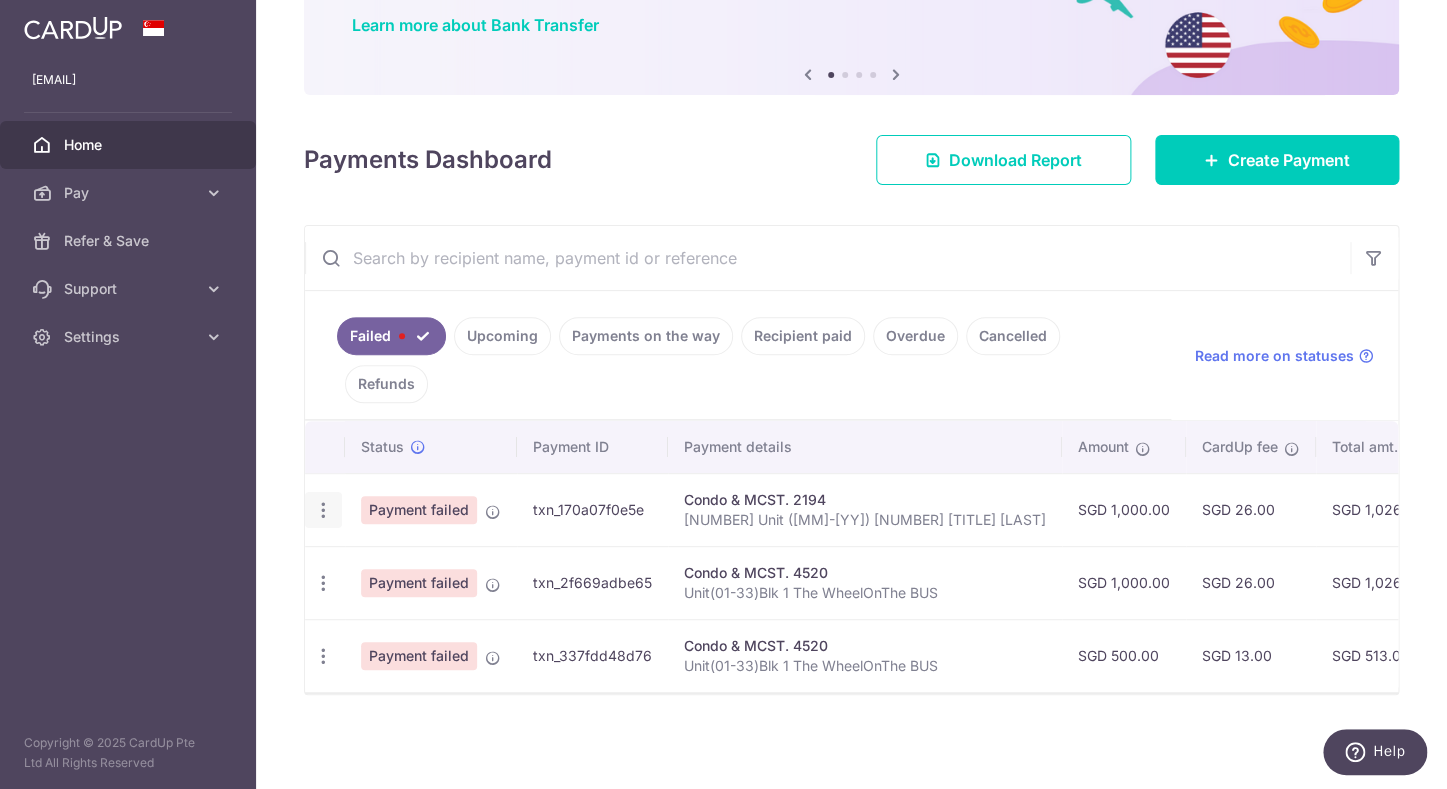 click at bounding box center (323, 510) 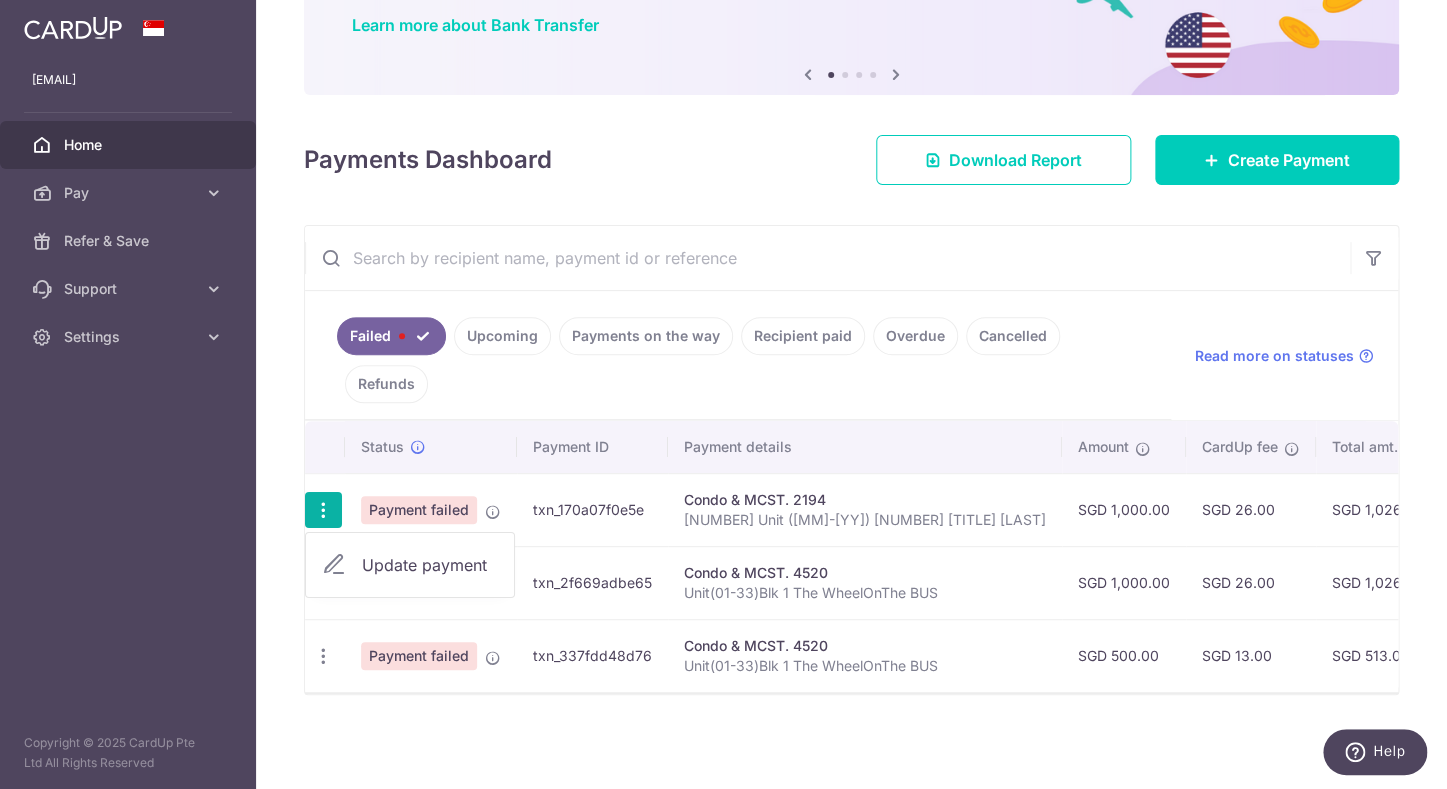 click on "Update payment" at bounding box center (430, 565) 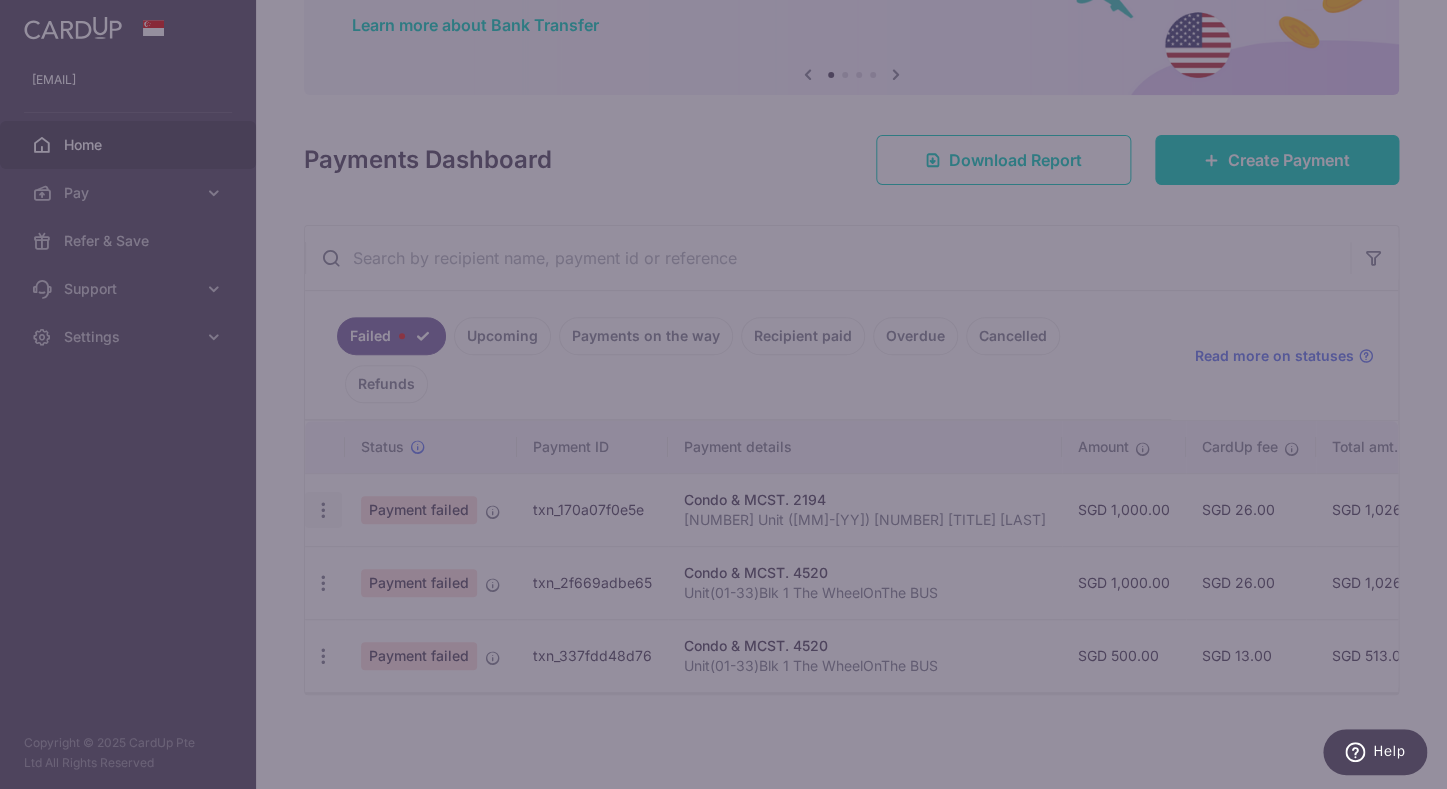 type on "1,000.00" 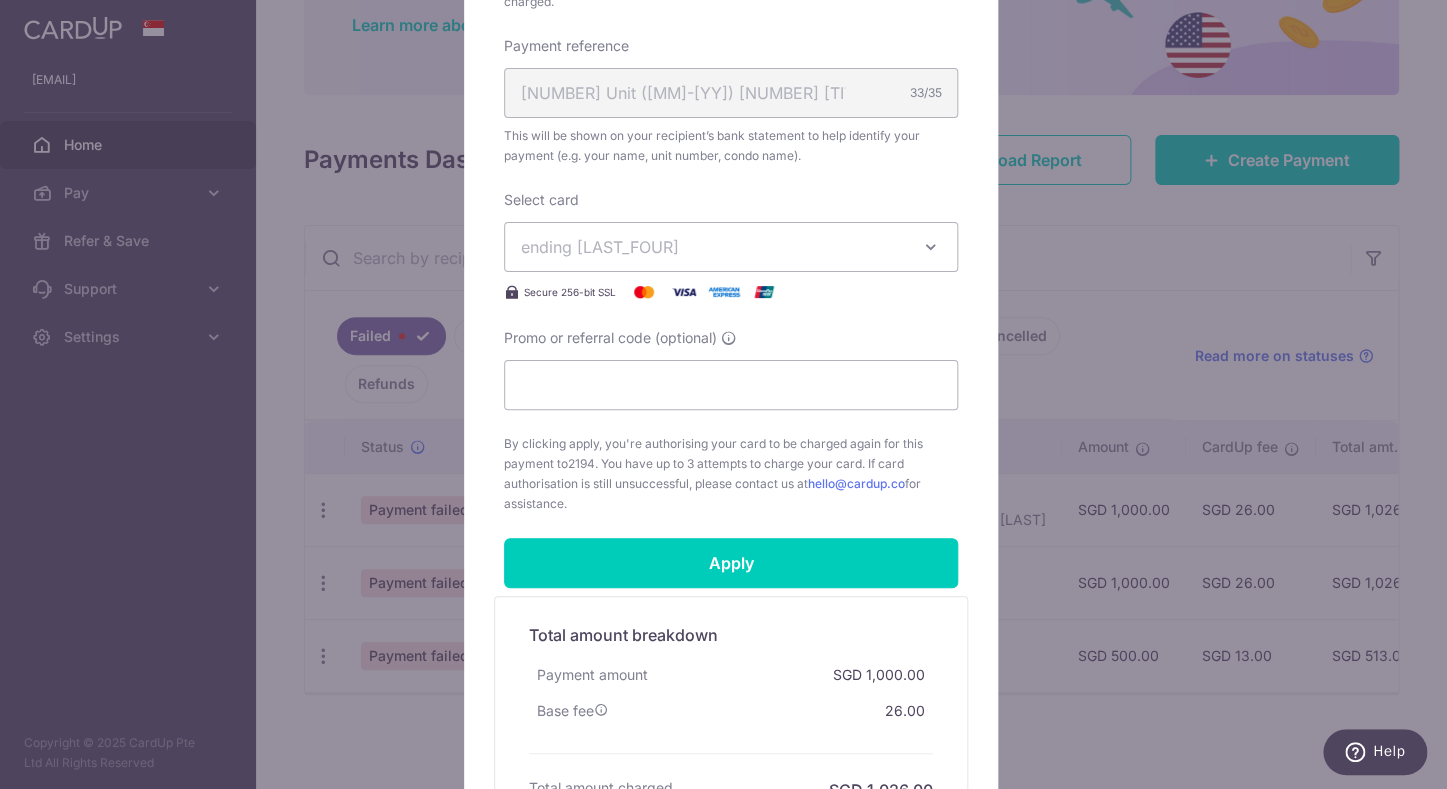 scroll, scrollTop: 616, scrollLeft: 0, axis: vertical 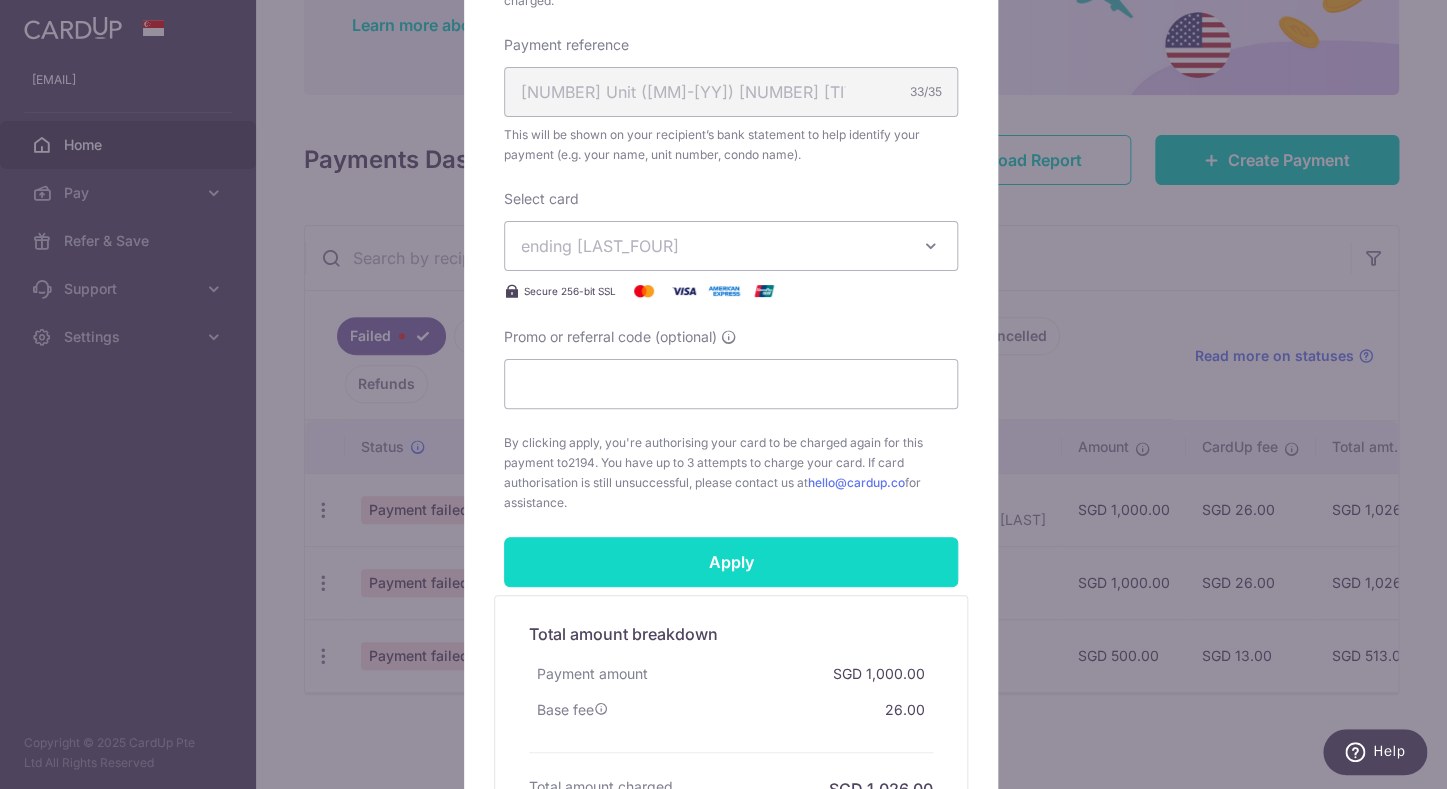 click on "Apply" at bounding box center [731, 562] 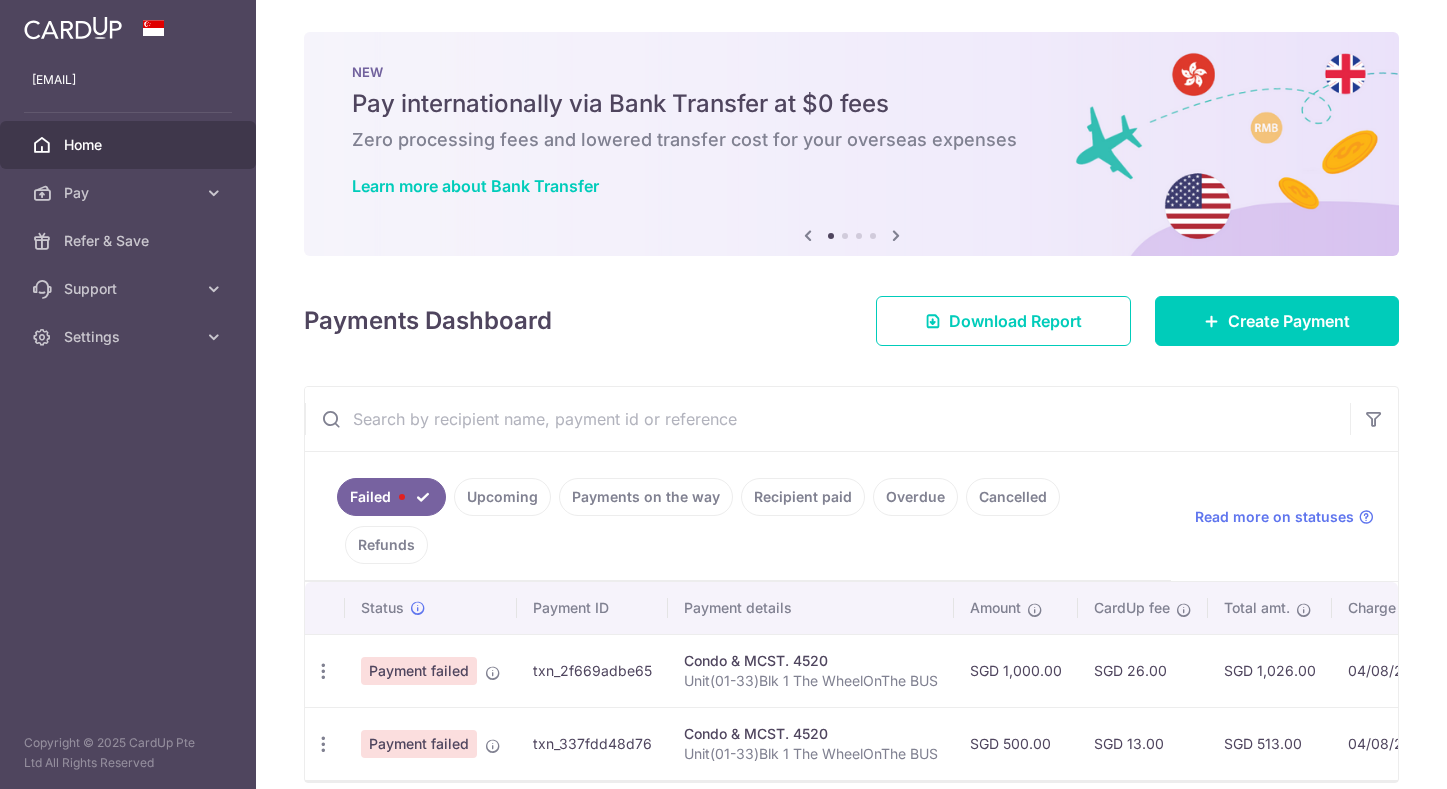 scroll, scrollTop: 0, scrollLeft: 0, axis: both 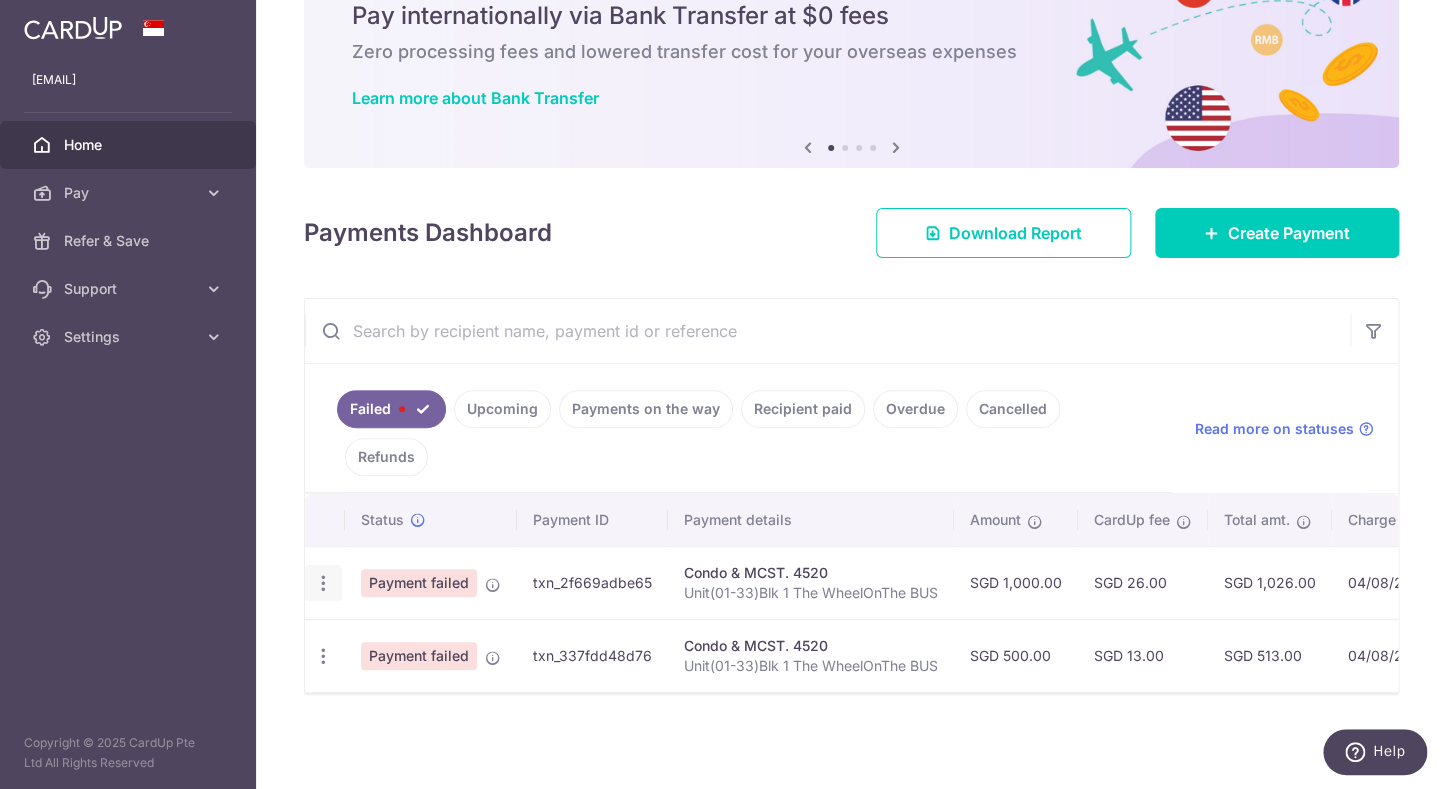 click at bounding box center (323, 583) 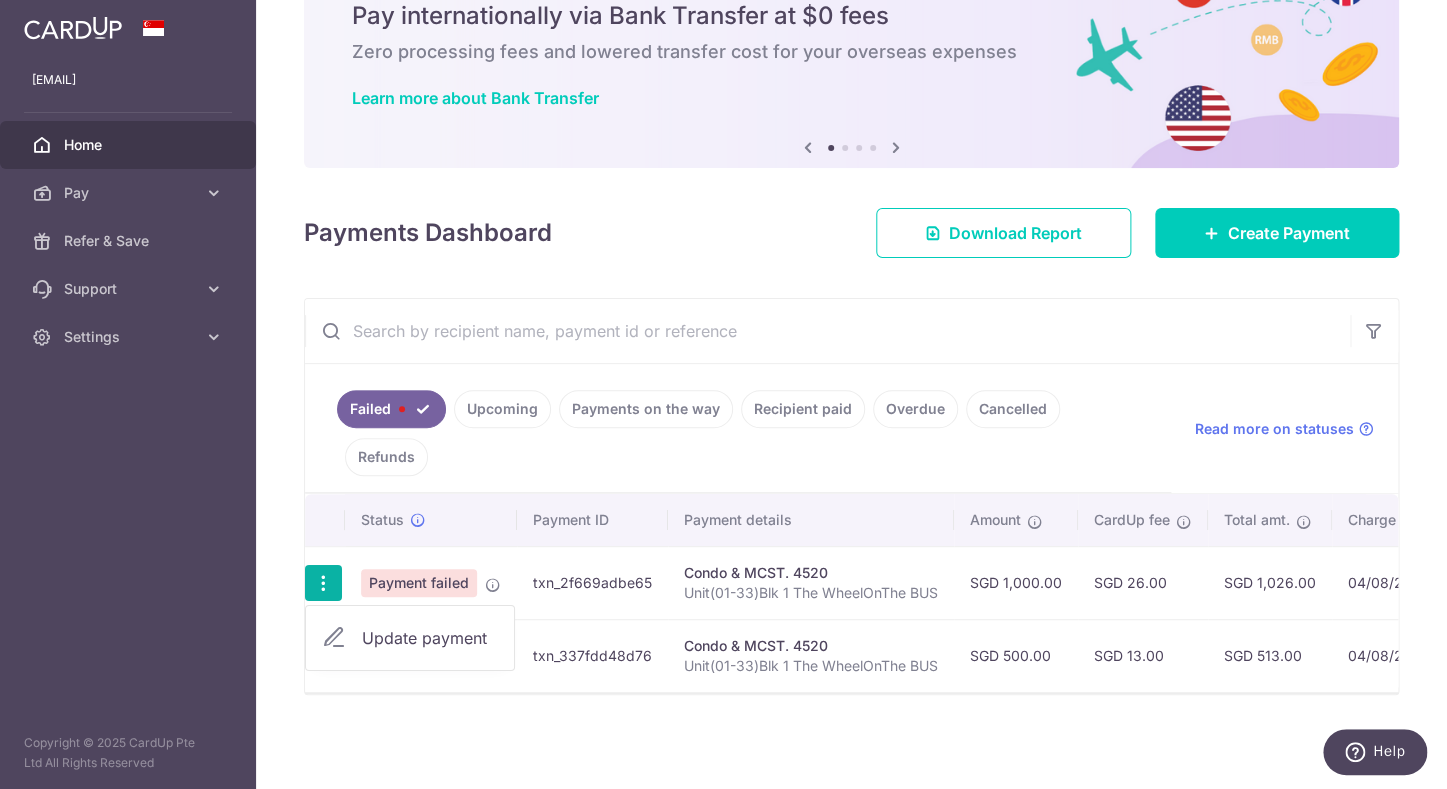 click at bounding box center [334, 638] 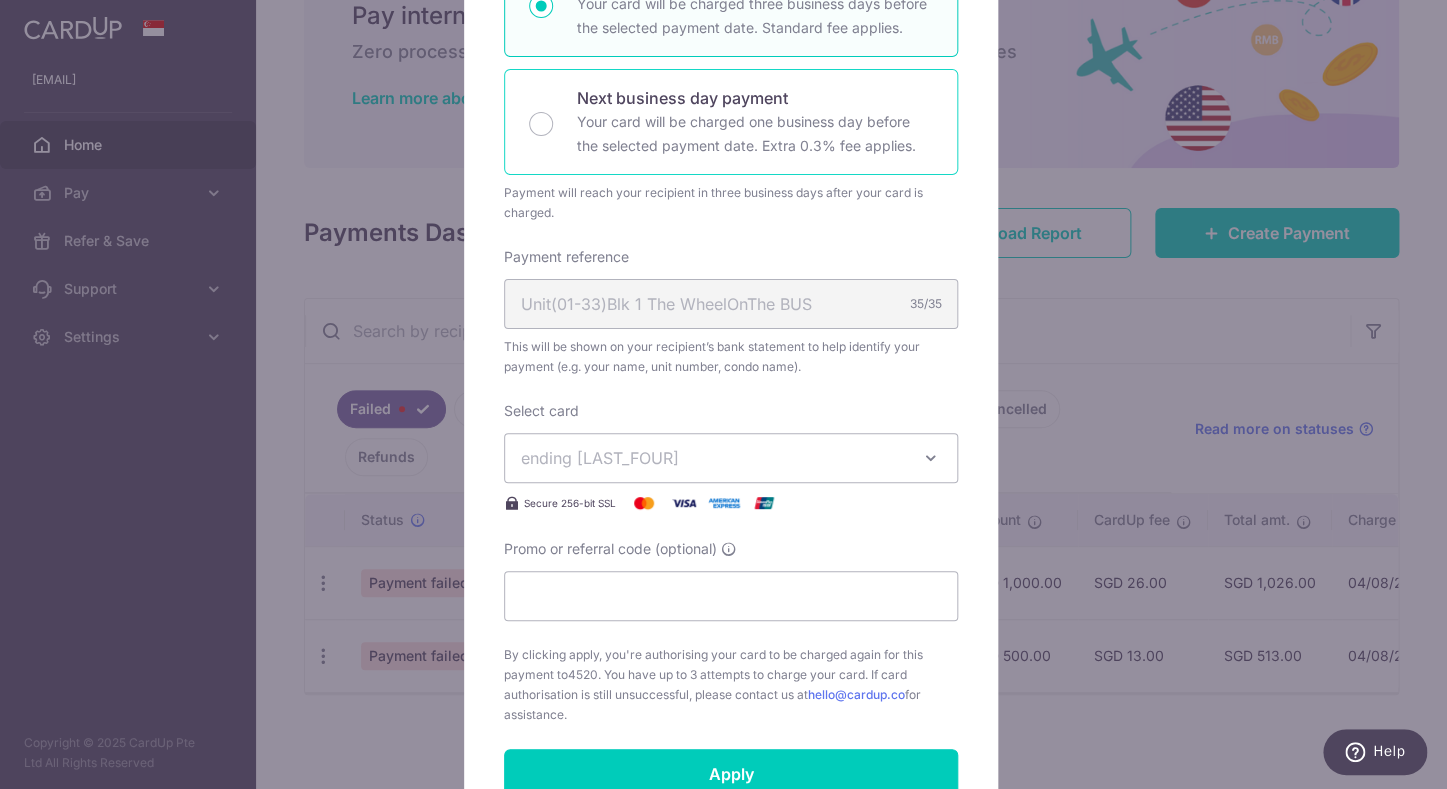 scroll, scrollTop: 830, scrollLeft: 0, axis: vertical 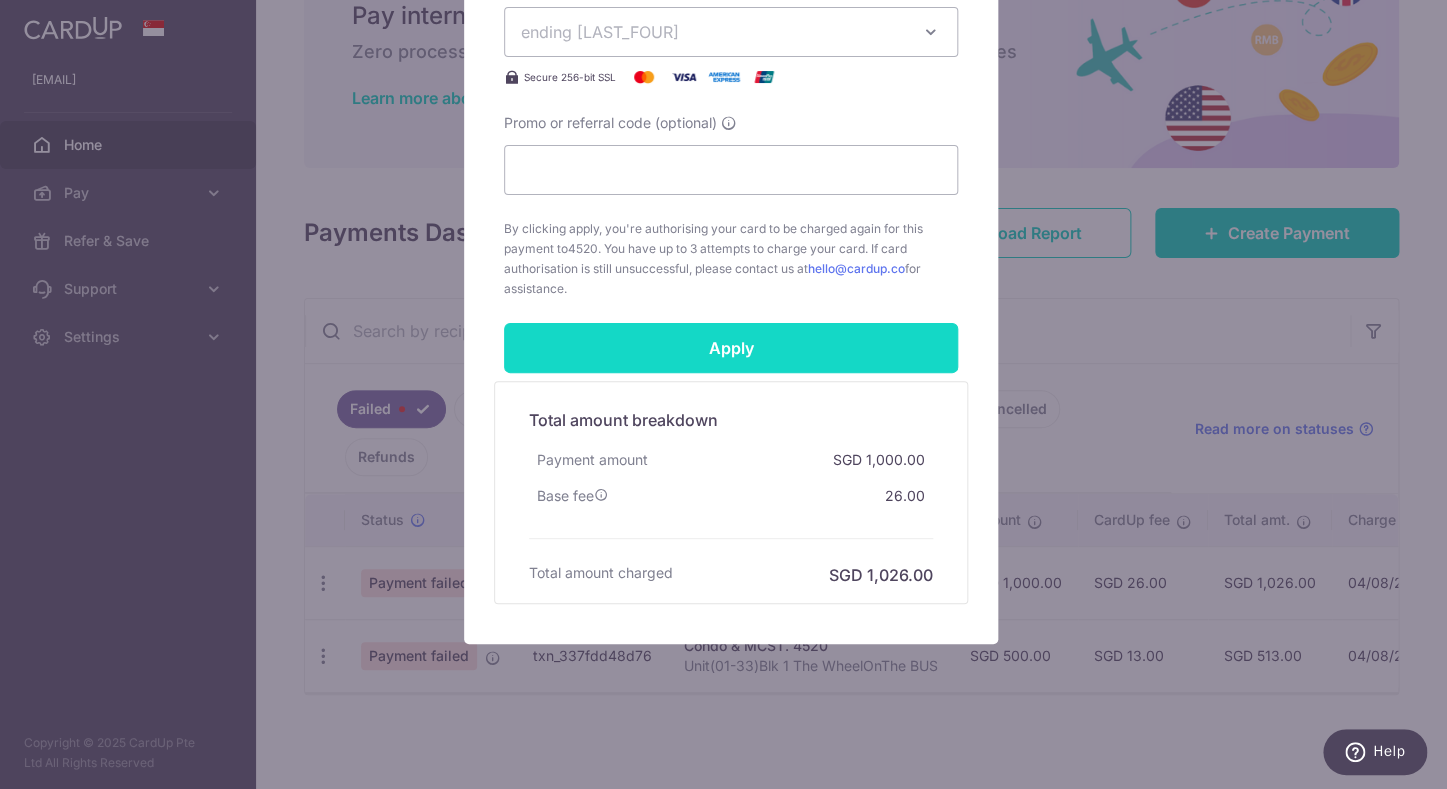 click on "Apply" at bounding box center [731, 348] 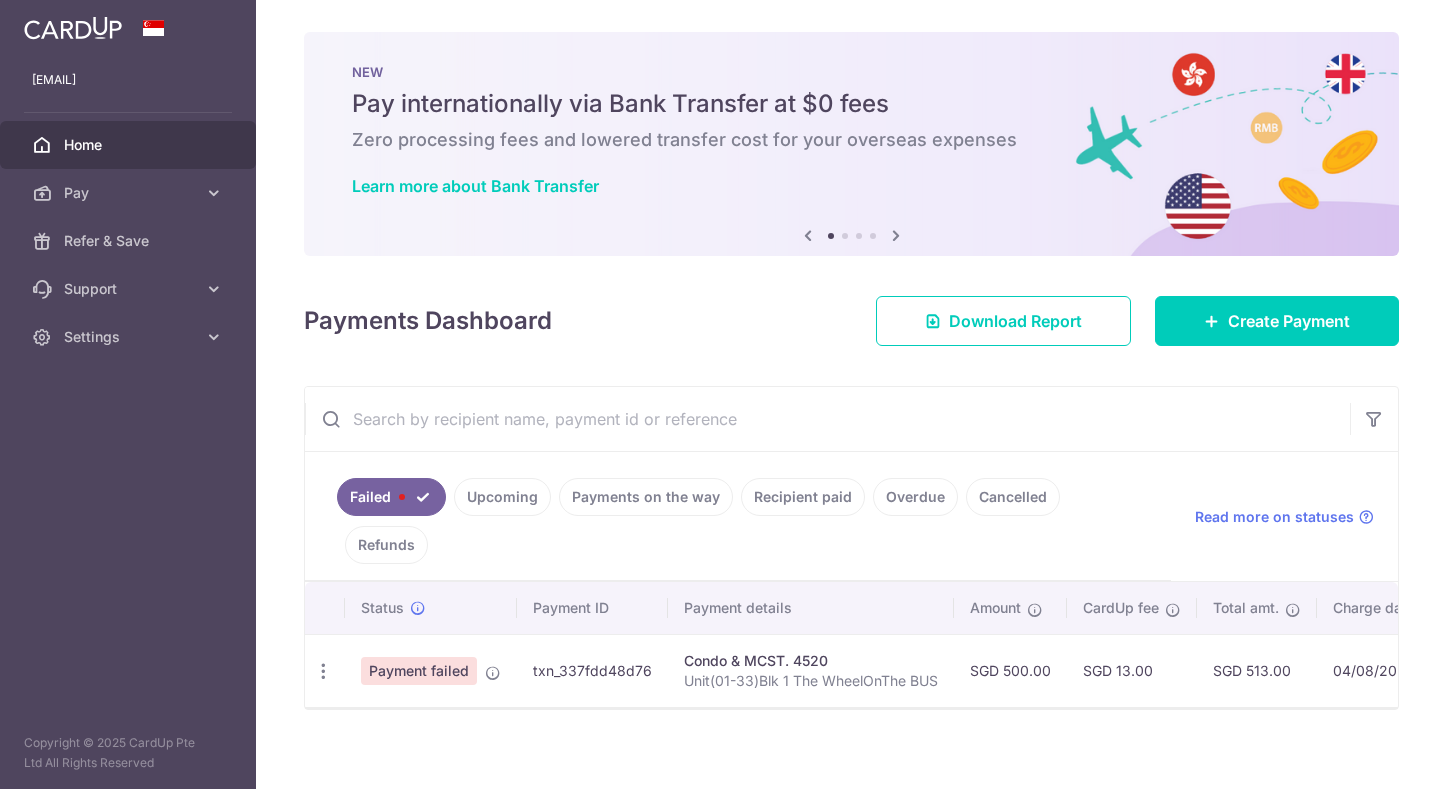 scroll, scrollTop: 0, scrollLeft: 0, axis: both 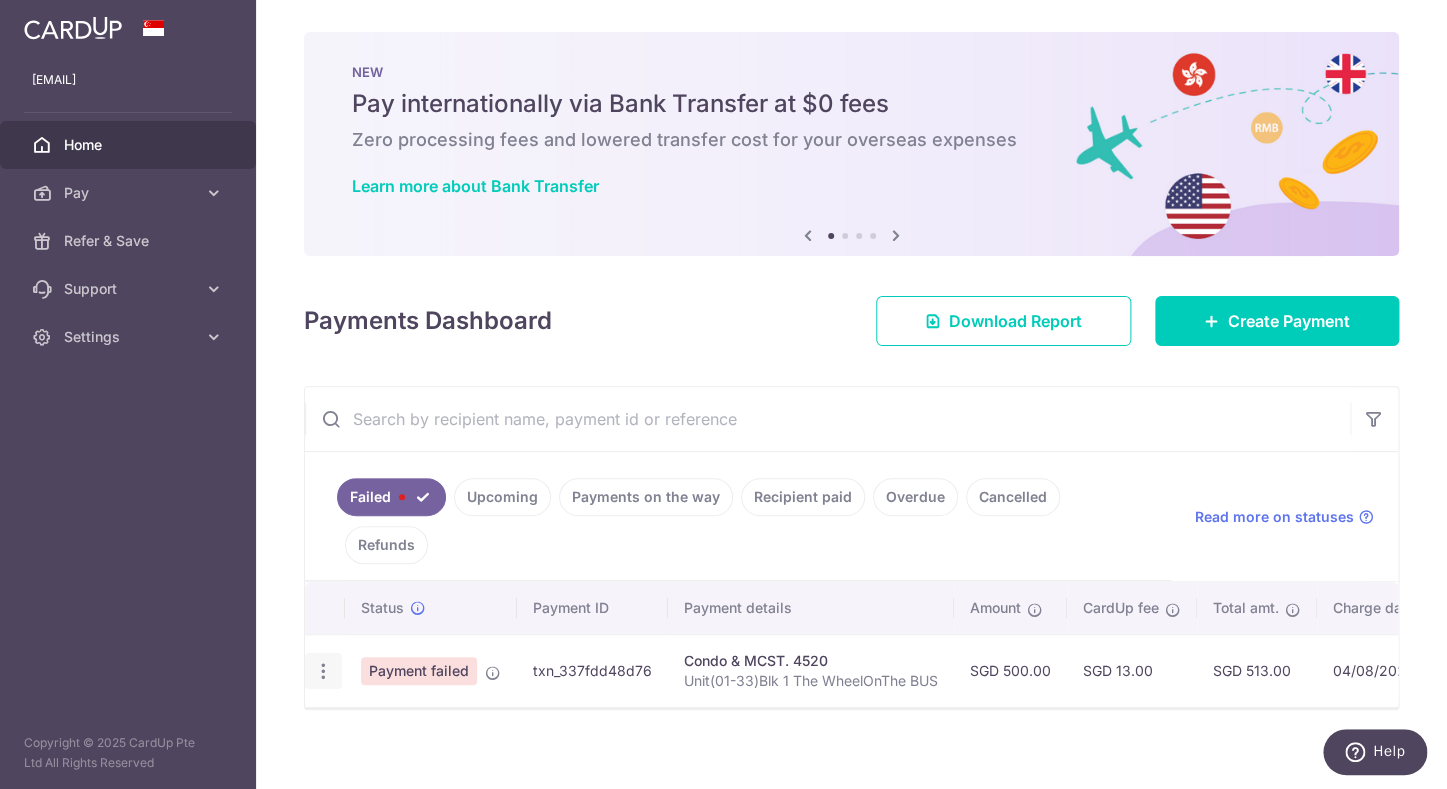 click at bounding box center (323, 671) 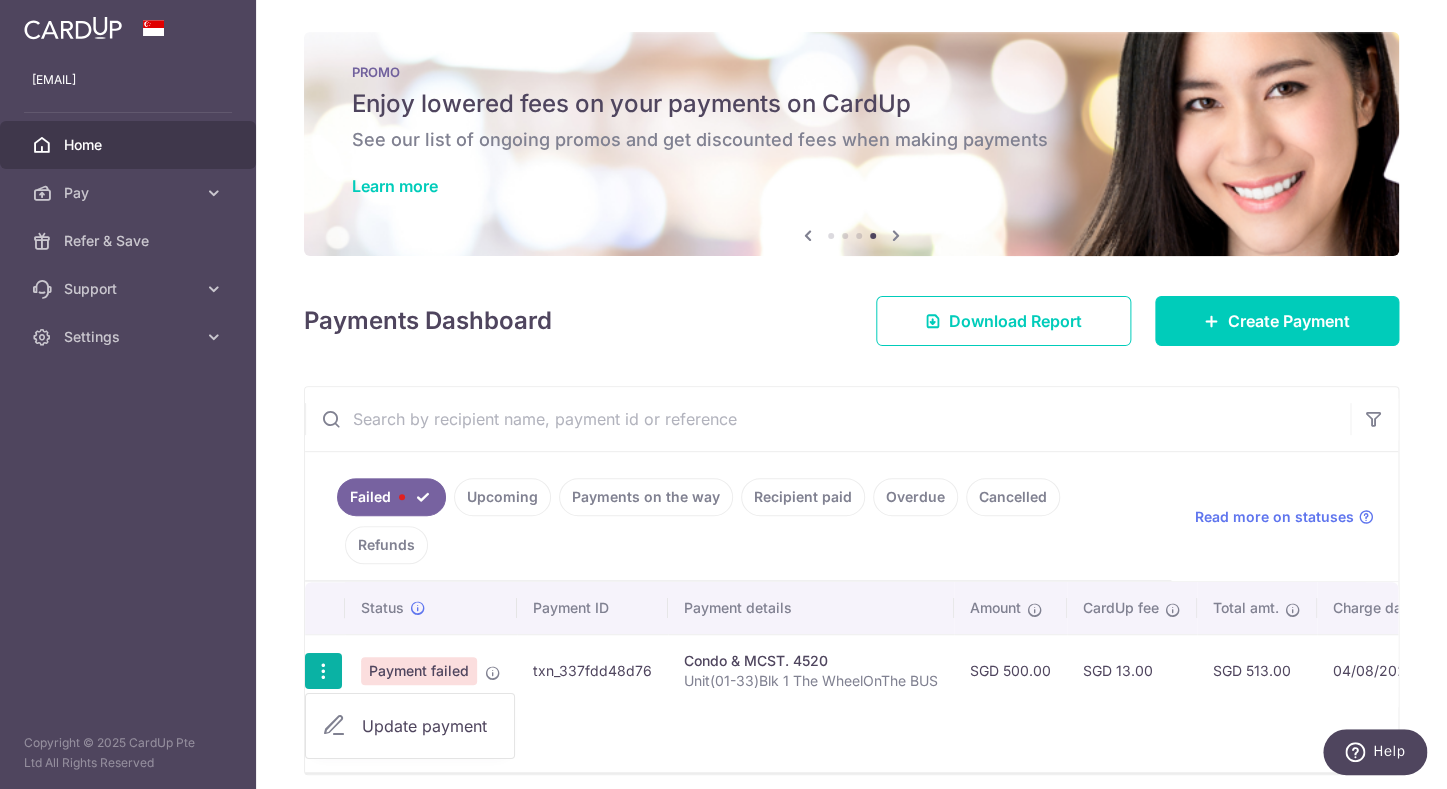 click at bounding box center [323, 671] 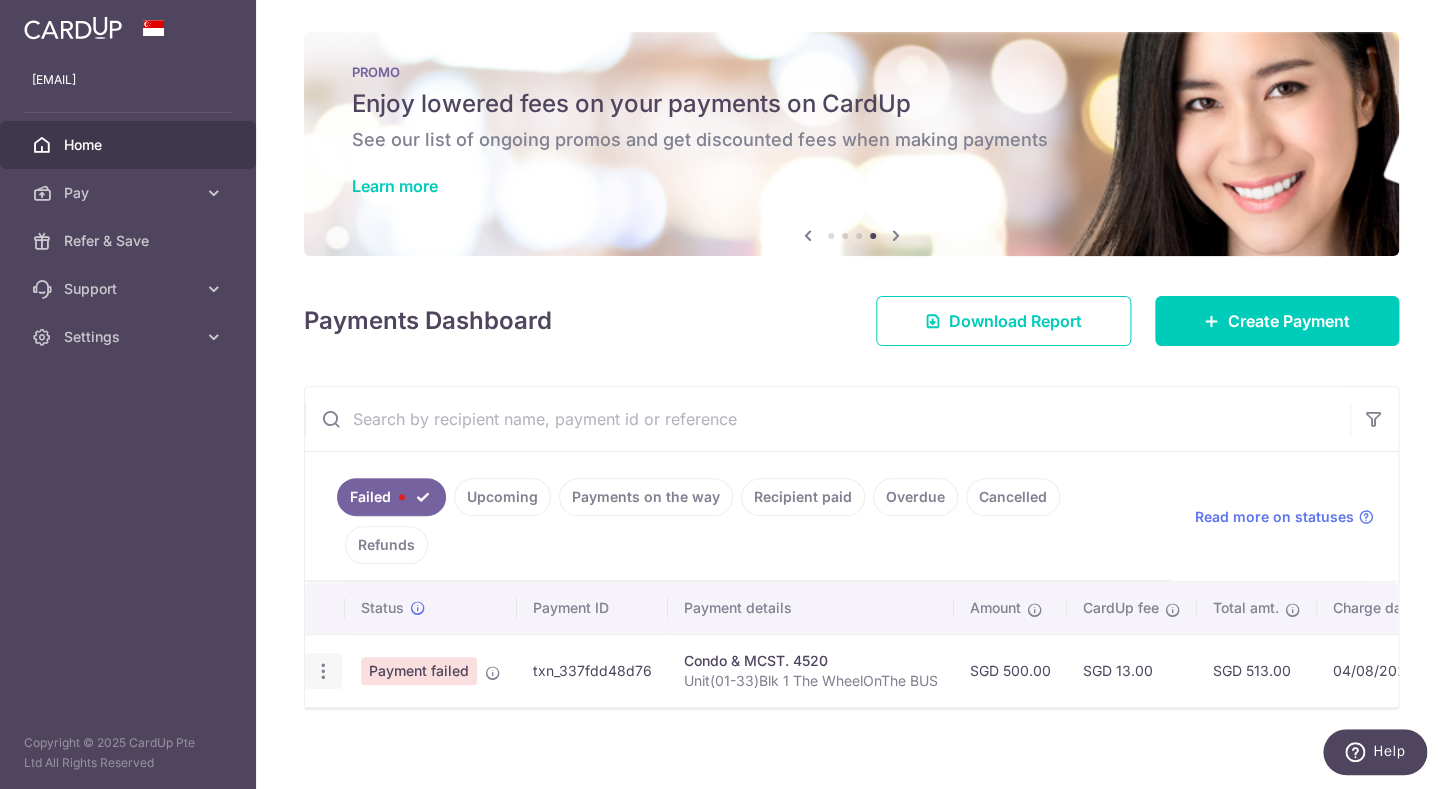 click at bounding box center [323, 671] 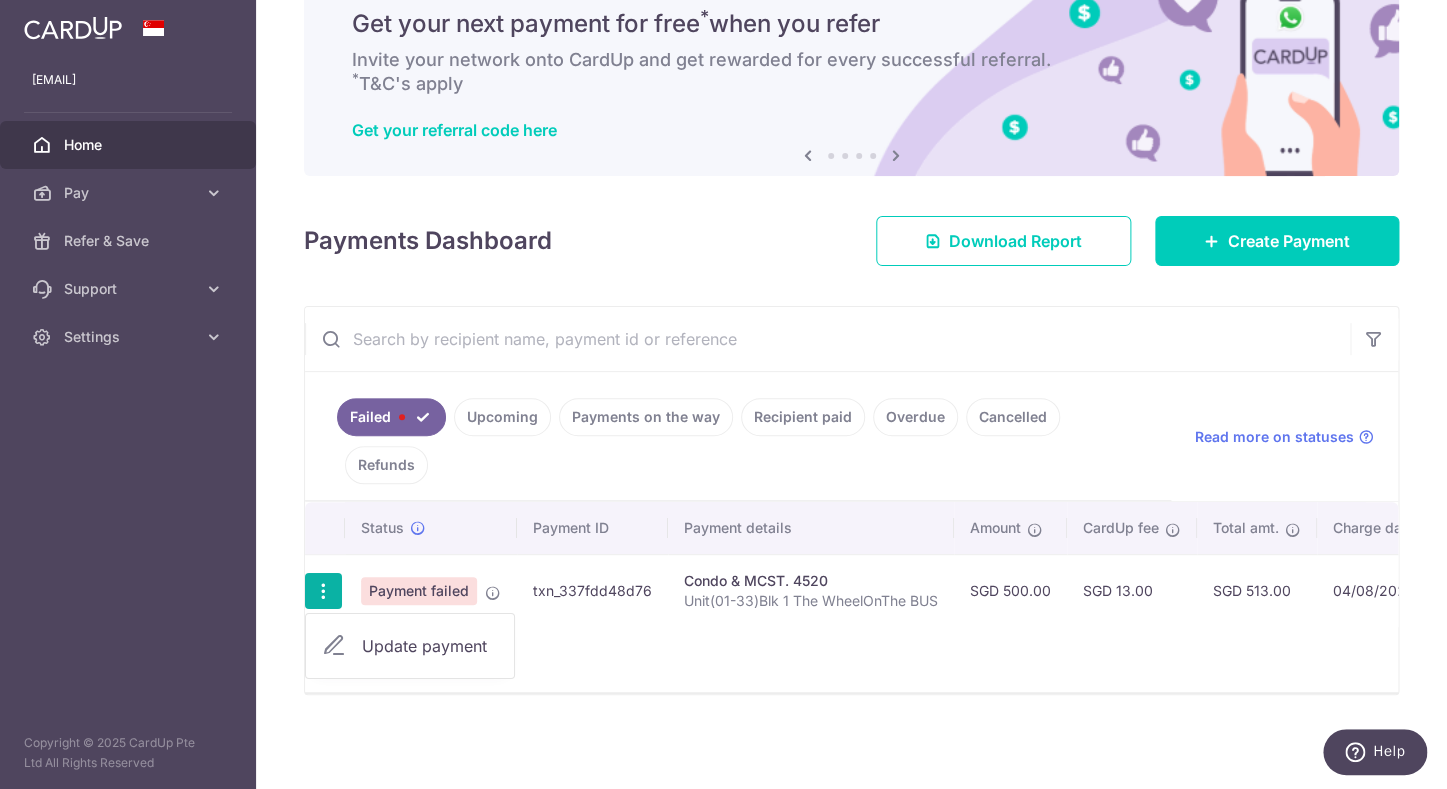 click on "Update payment" at bounding box center [430, 646] 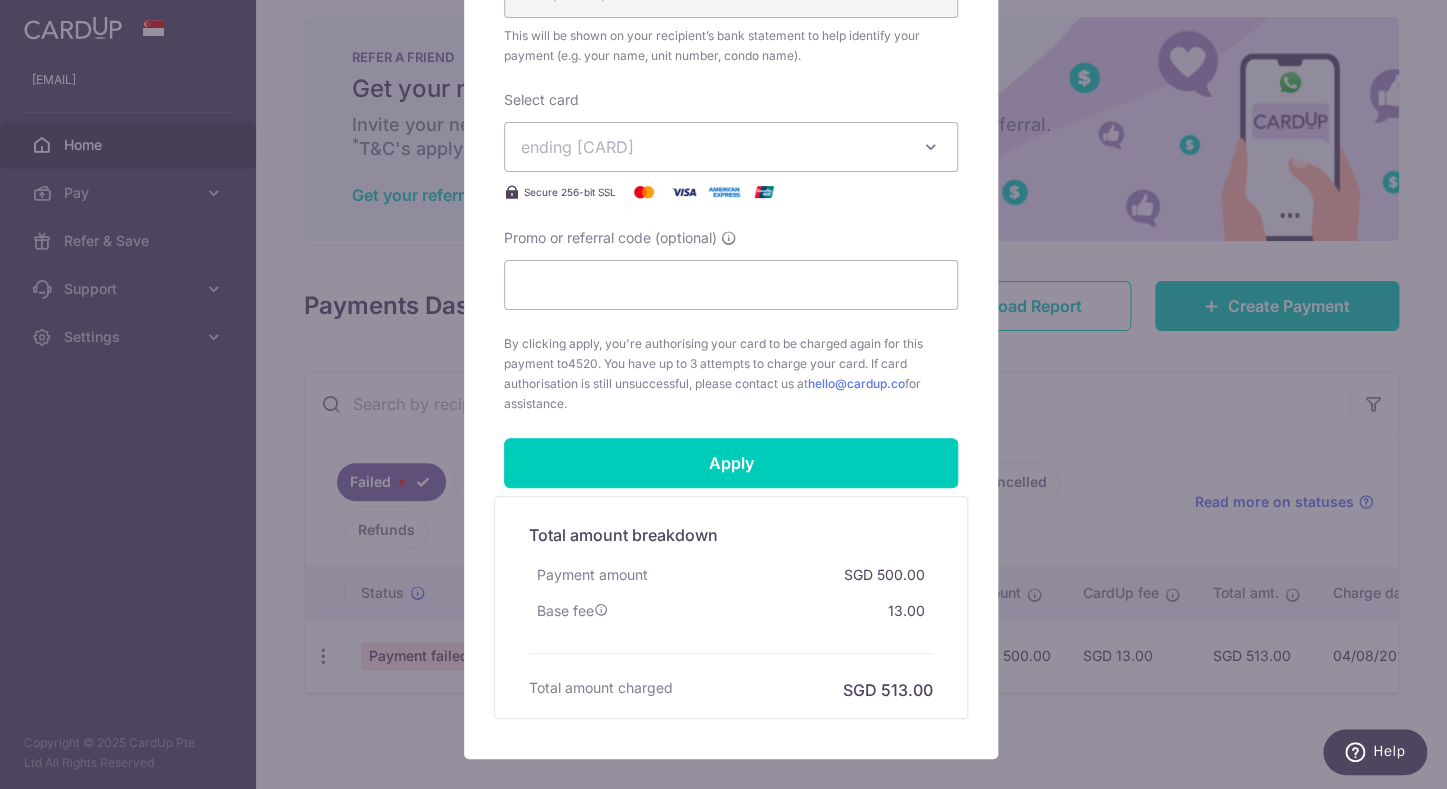 scroll, scrollTop: 743, scrollLeft: 0, axis: vertical 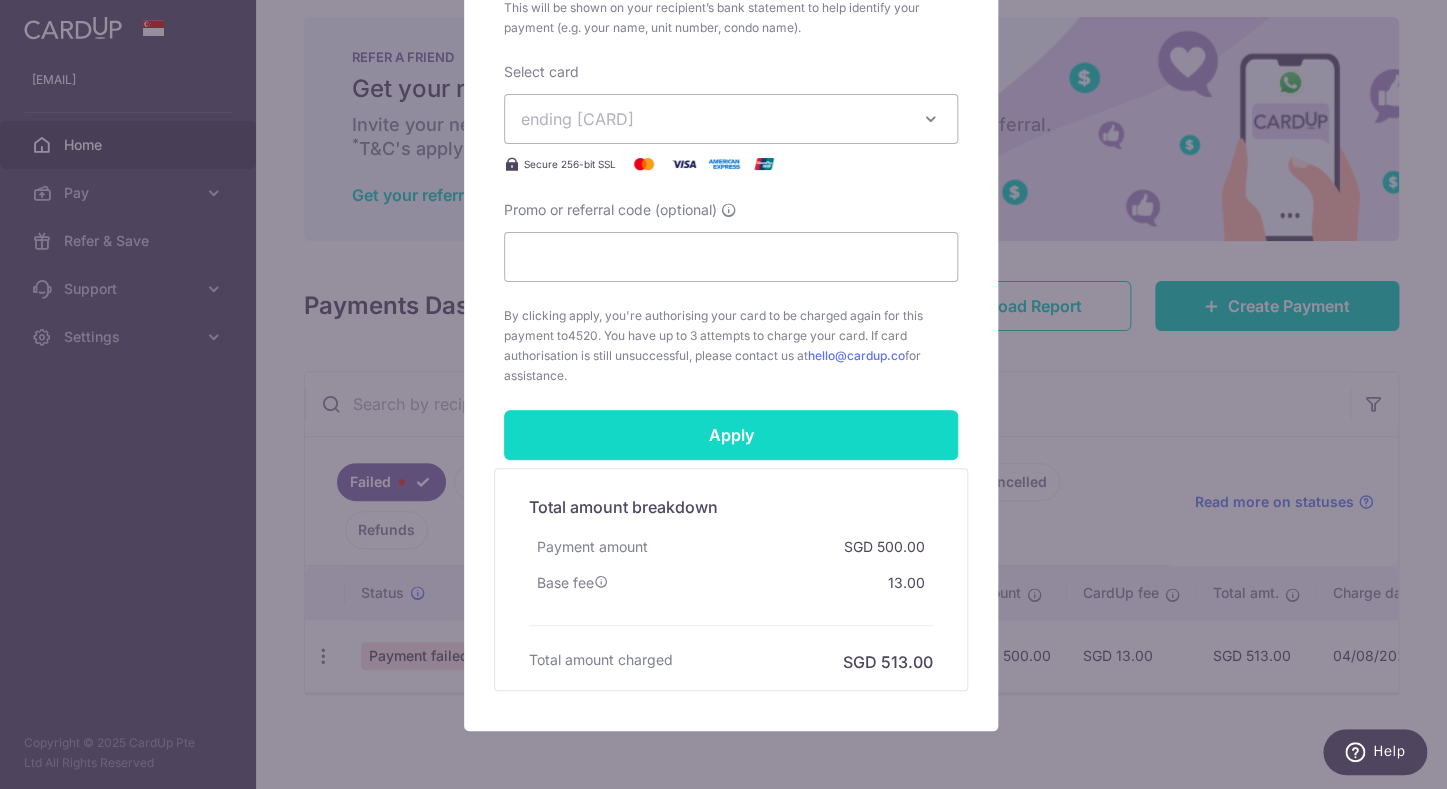click on "Apply" at bounding box center (731, 435) 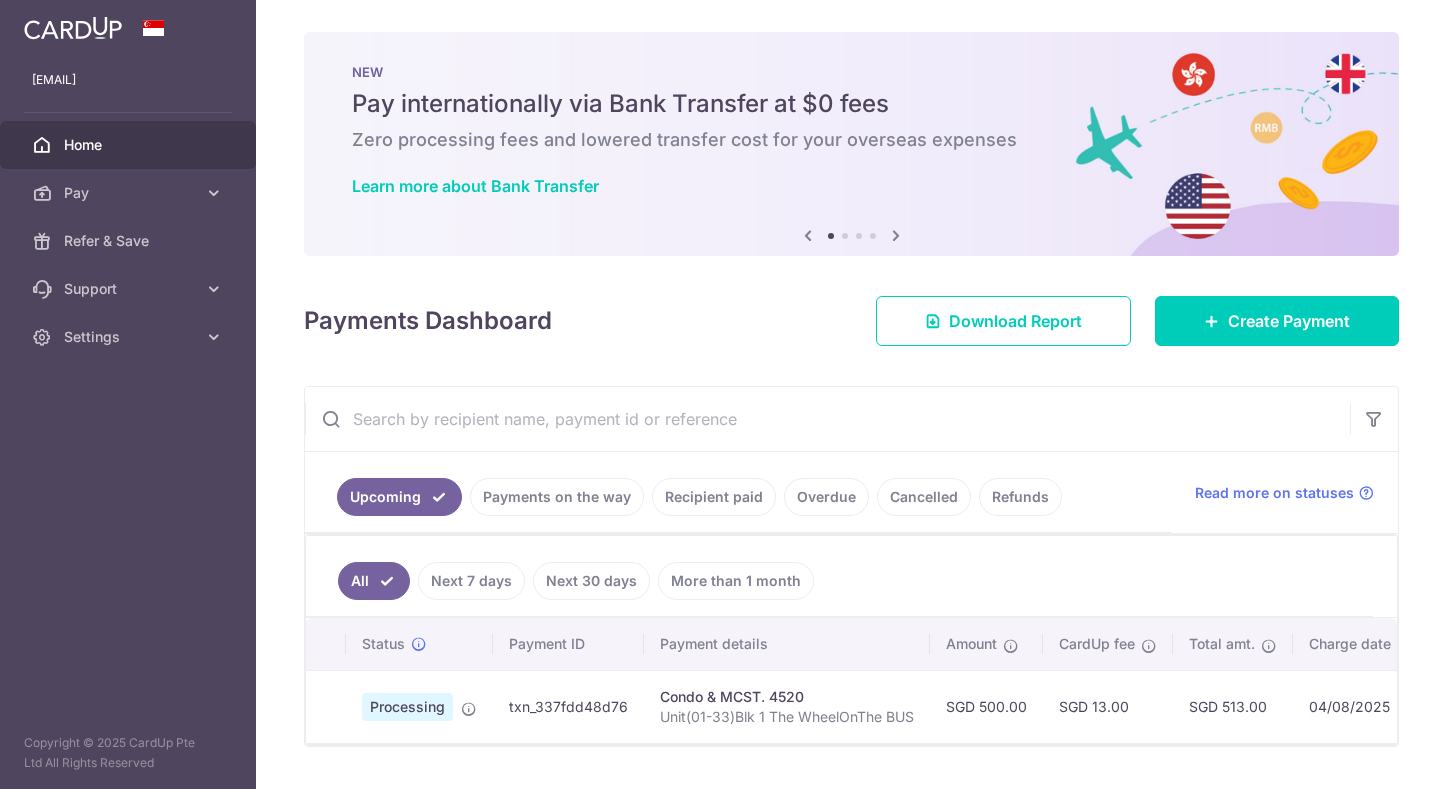 scroll, scrollTop: 0, scrollLeft: 0, axis: both 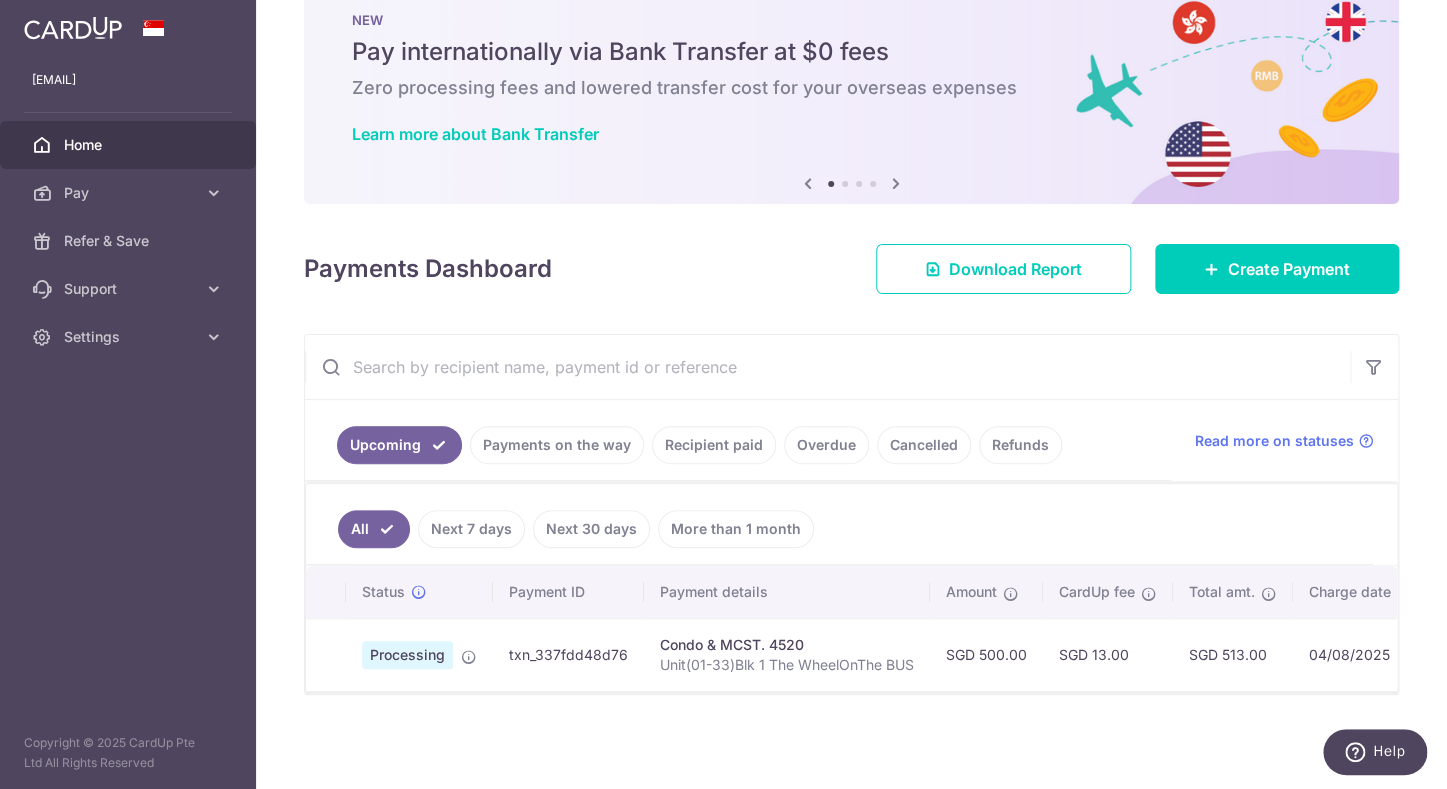 click on "Next 7 days" at bounding box center (471, 529) 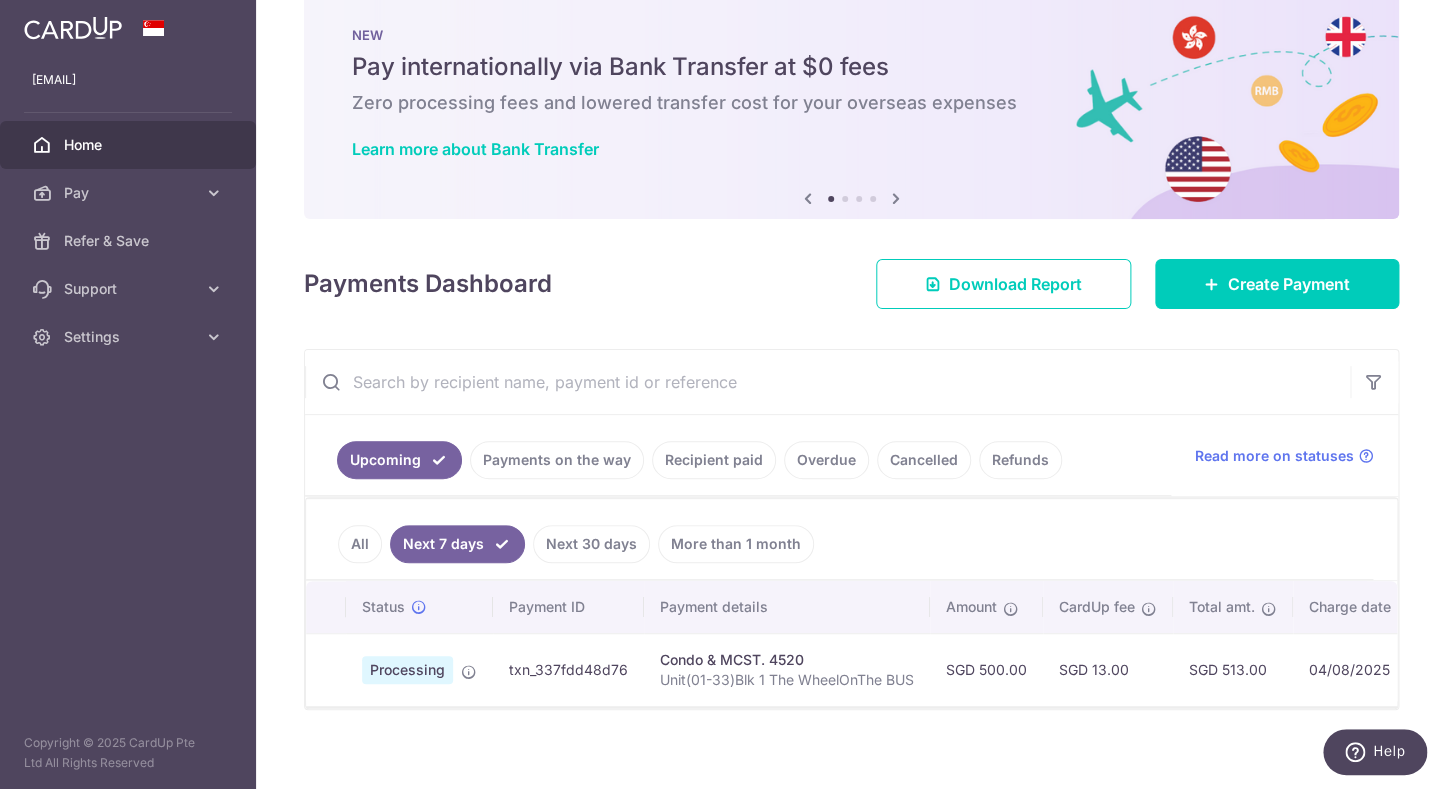 scroll, scrollTop: 63, scrollLeft: 0, axis: vertical 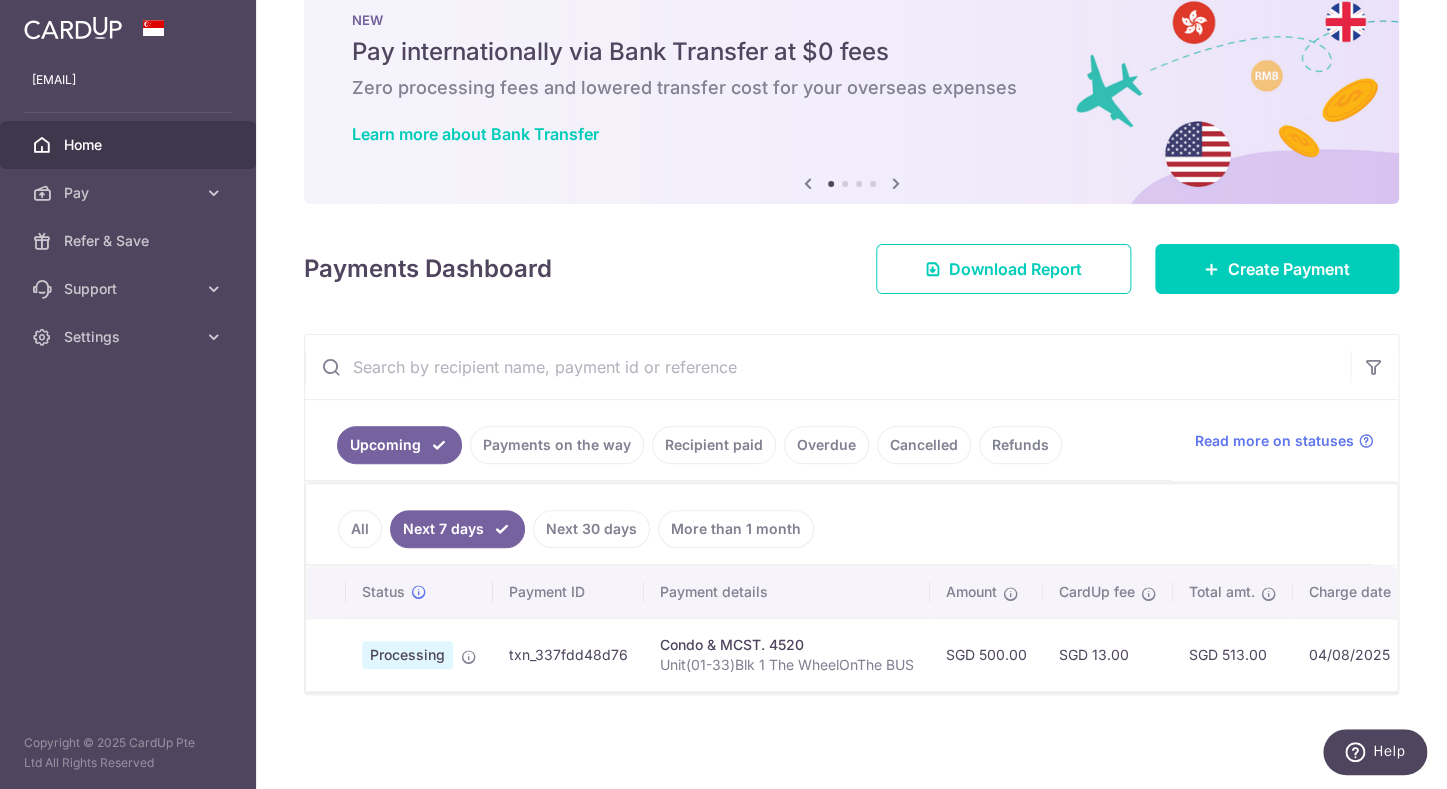 click on "Payments on the way" at bounding box center (557, 445) 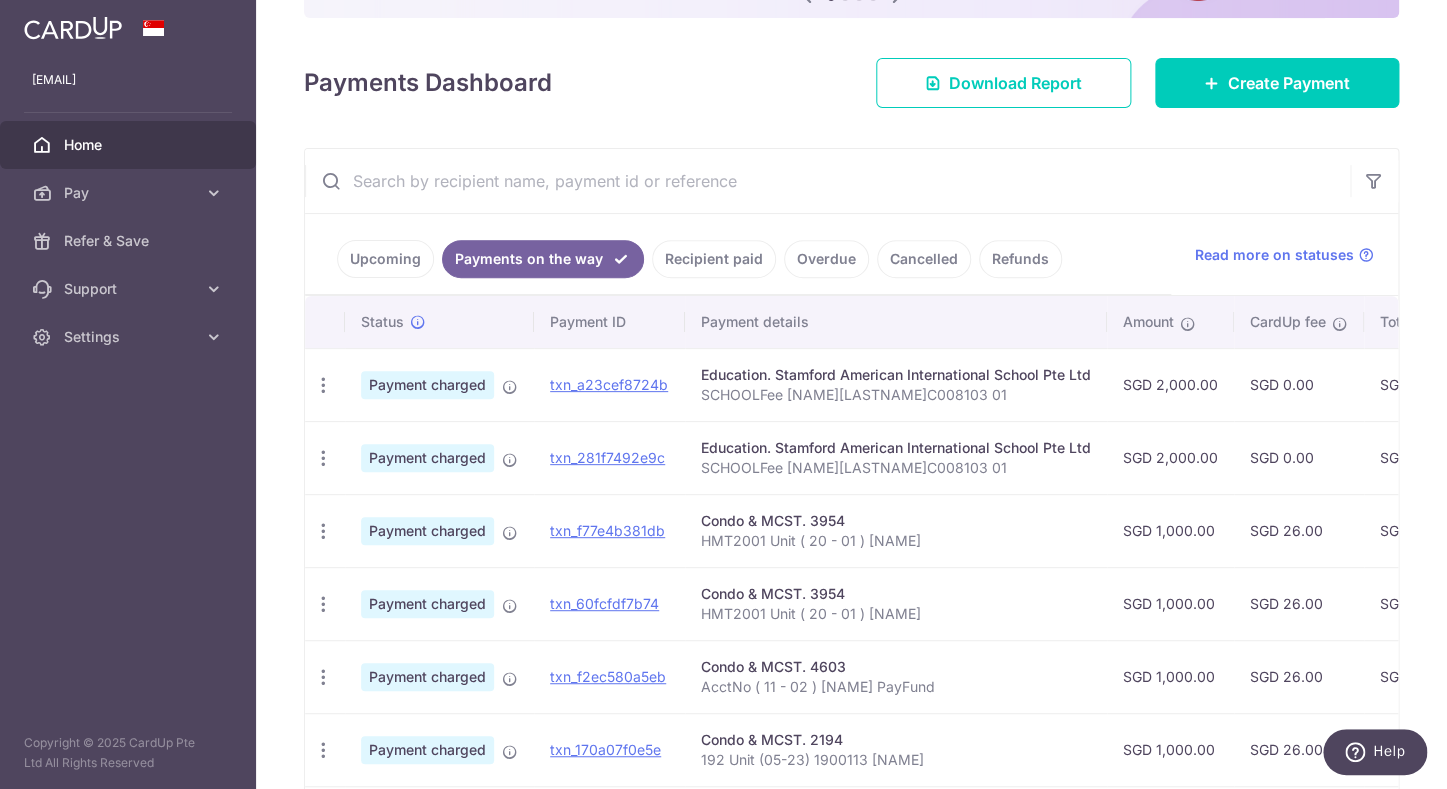 scroll, scrollTop: 416, scrollLeft: 0, axis: vertical 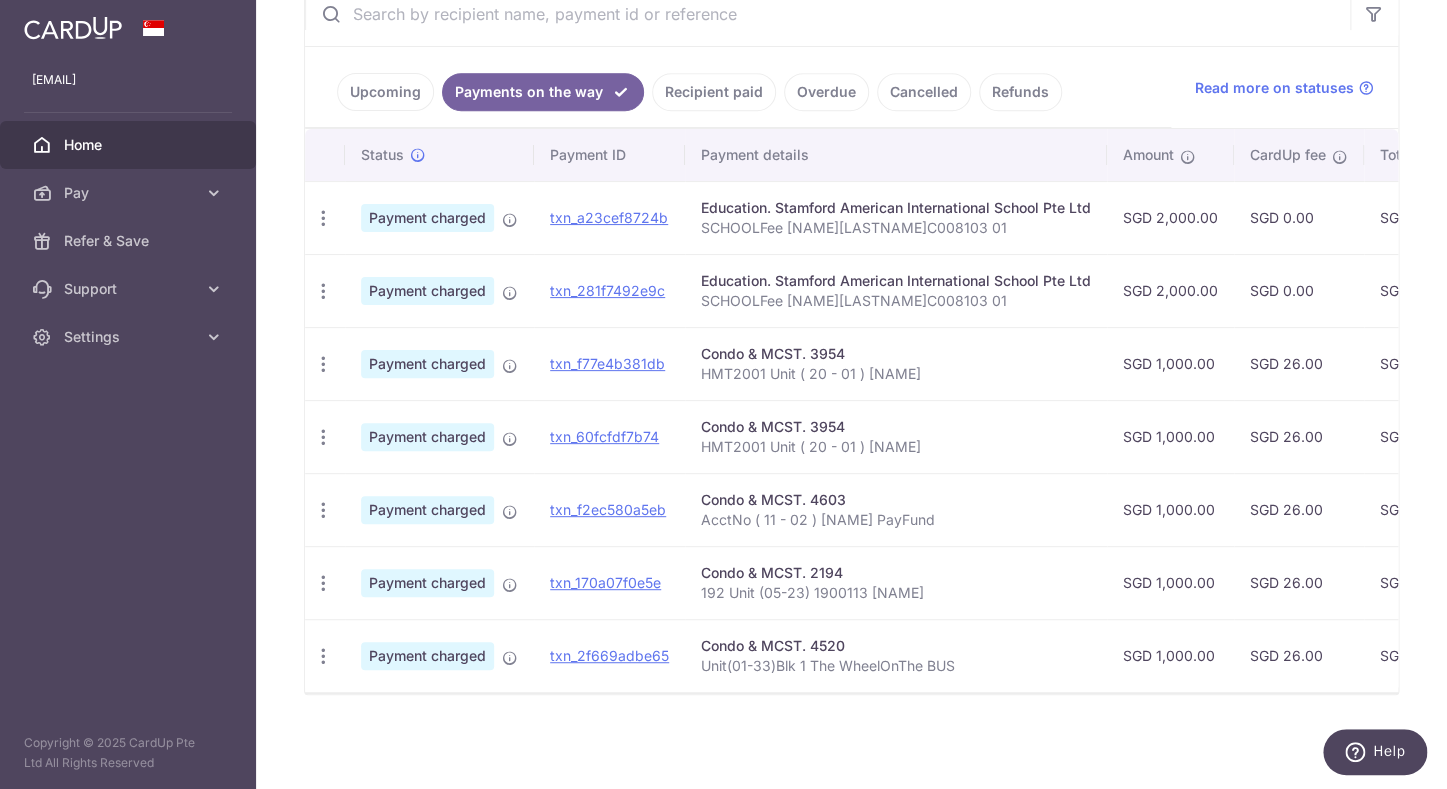 click at bounding box center [827, 14] 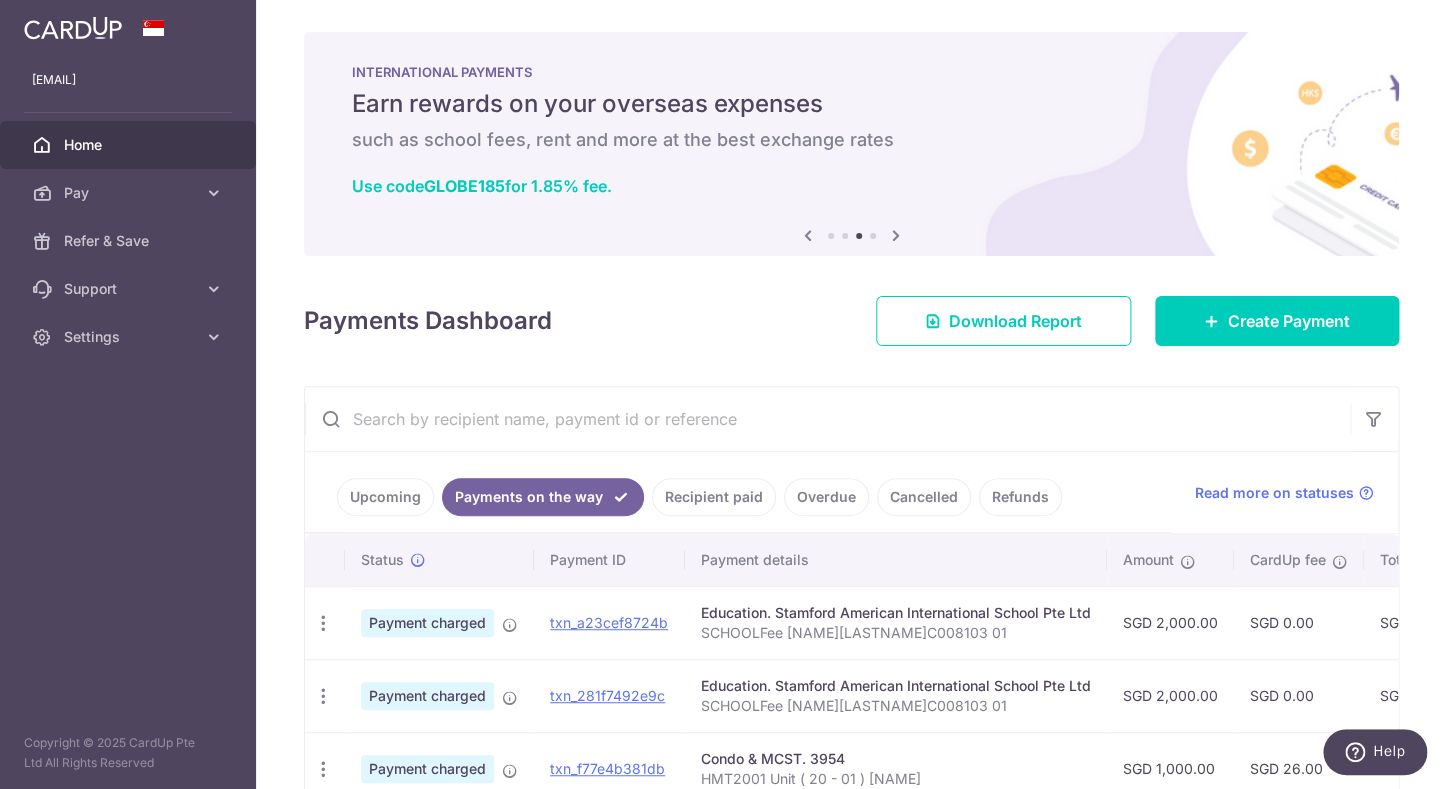 scroll, scrollTop: 67, scrollLeft: 0, axis: vertical 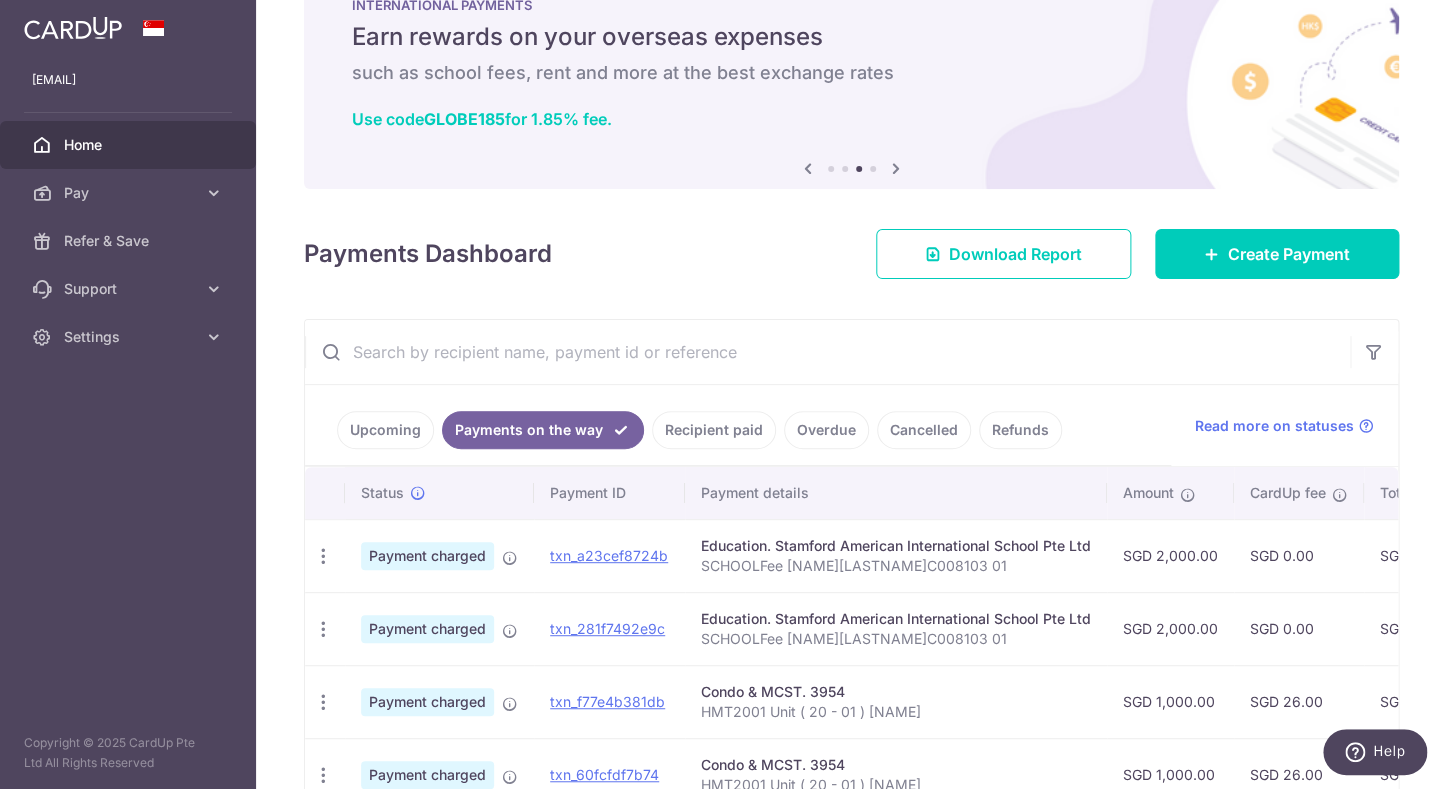 click on "Upcoming" at bounding box center [385, 430] 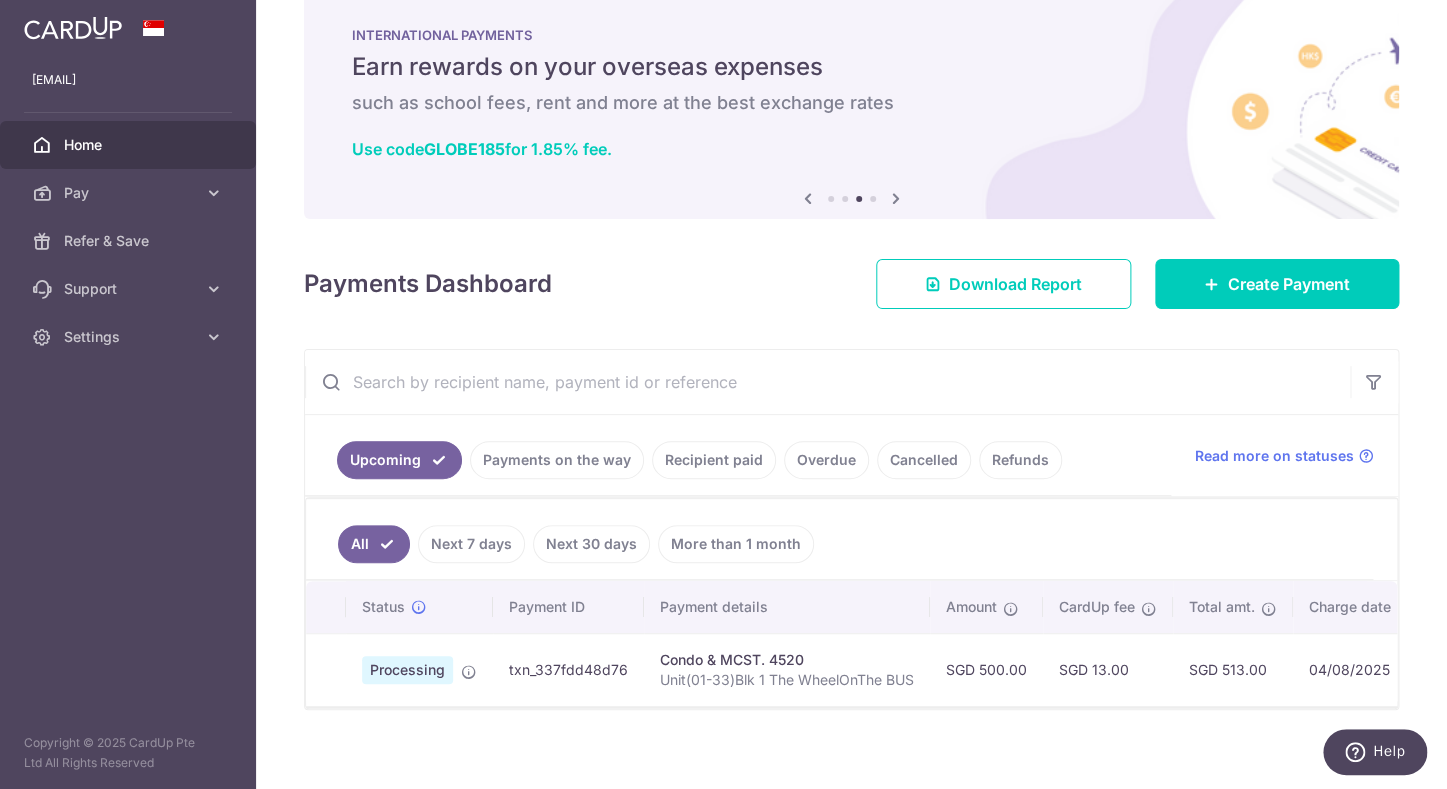 scroll, scrollTop: 63, scrollLeft: 0, axis: vertical 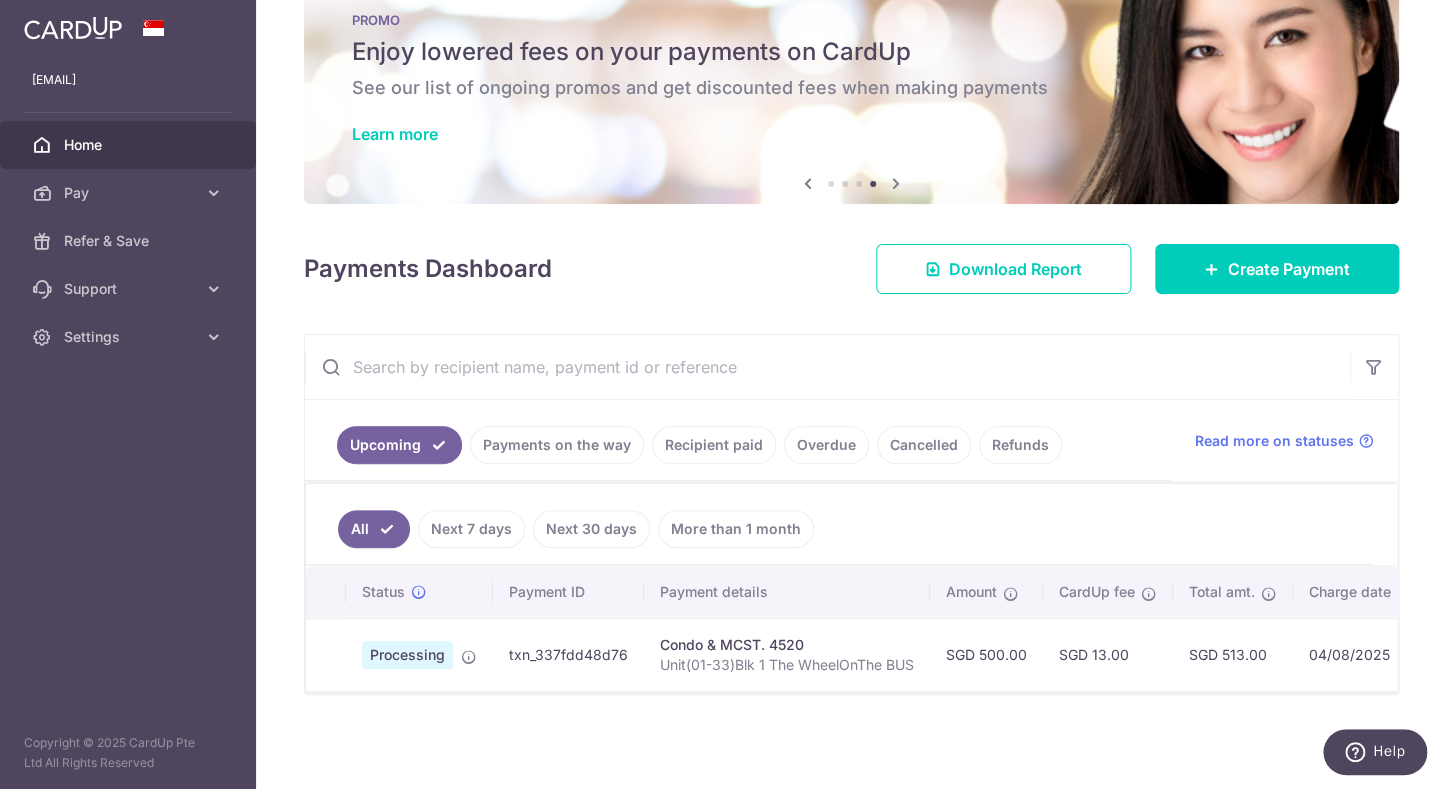 click on "Payments on the way" at bounding box center [557, 445] 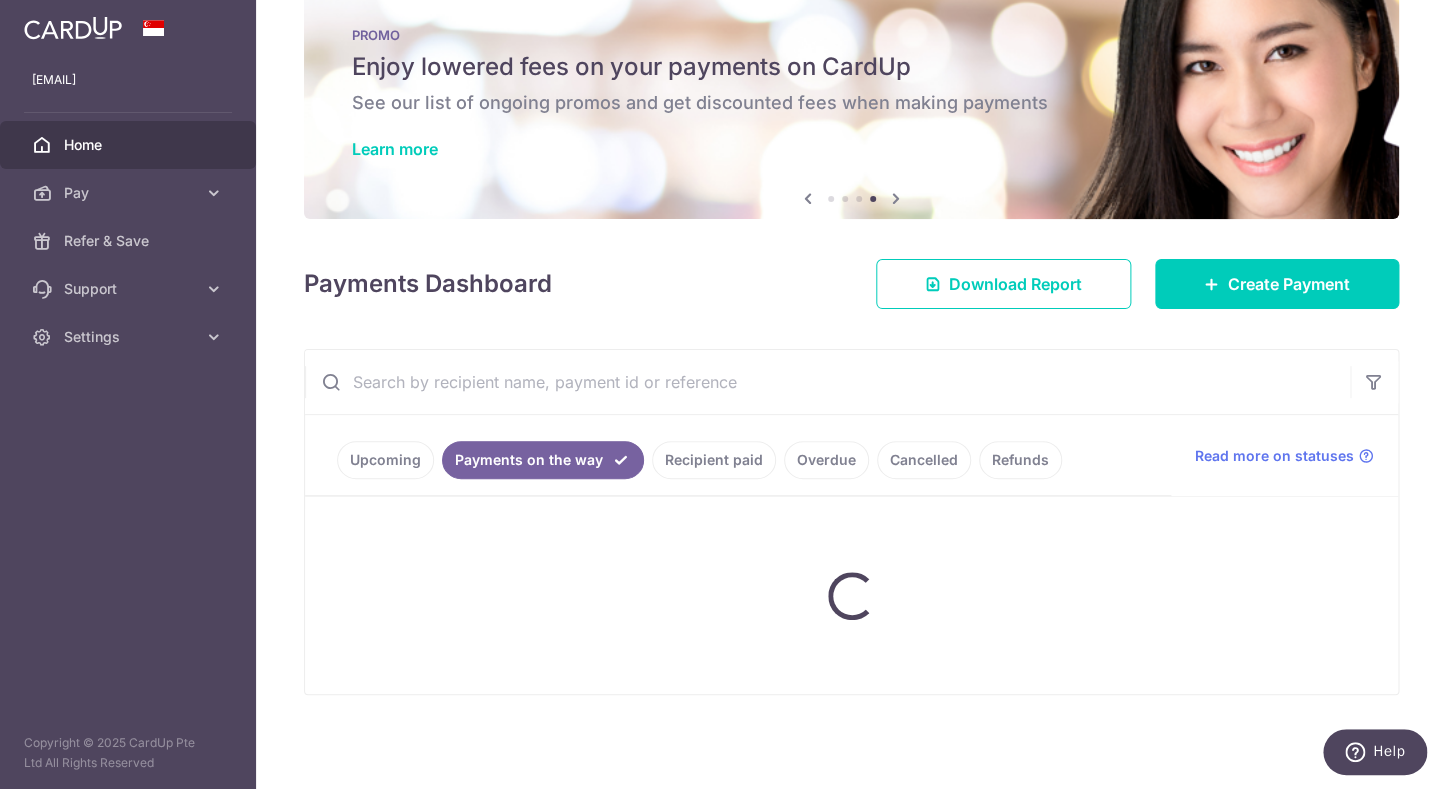 scroll, scrollTop: 37, scrollLeft: 0, axis: vertical 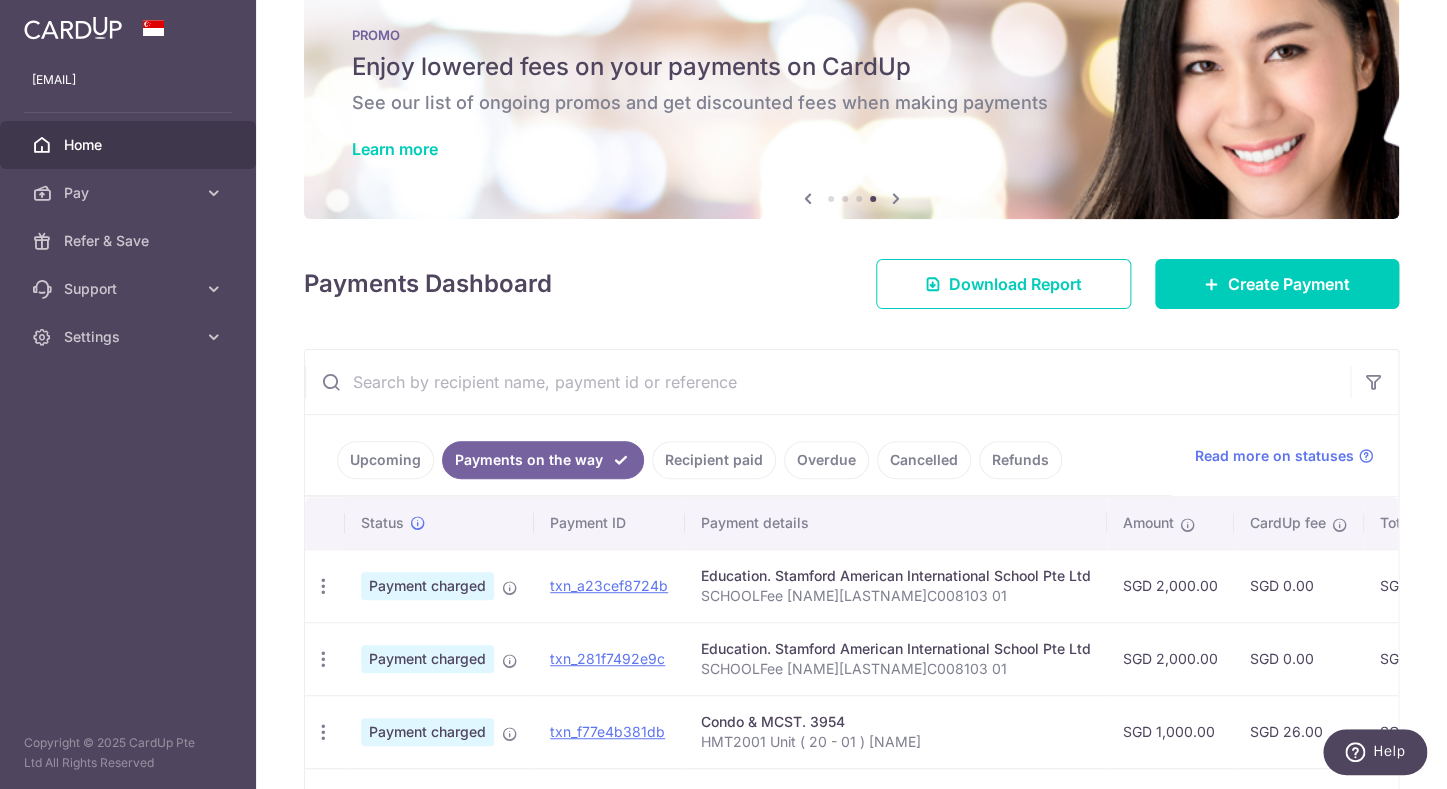 click on "Upcoming" at bounding box center (385, 460) 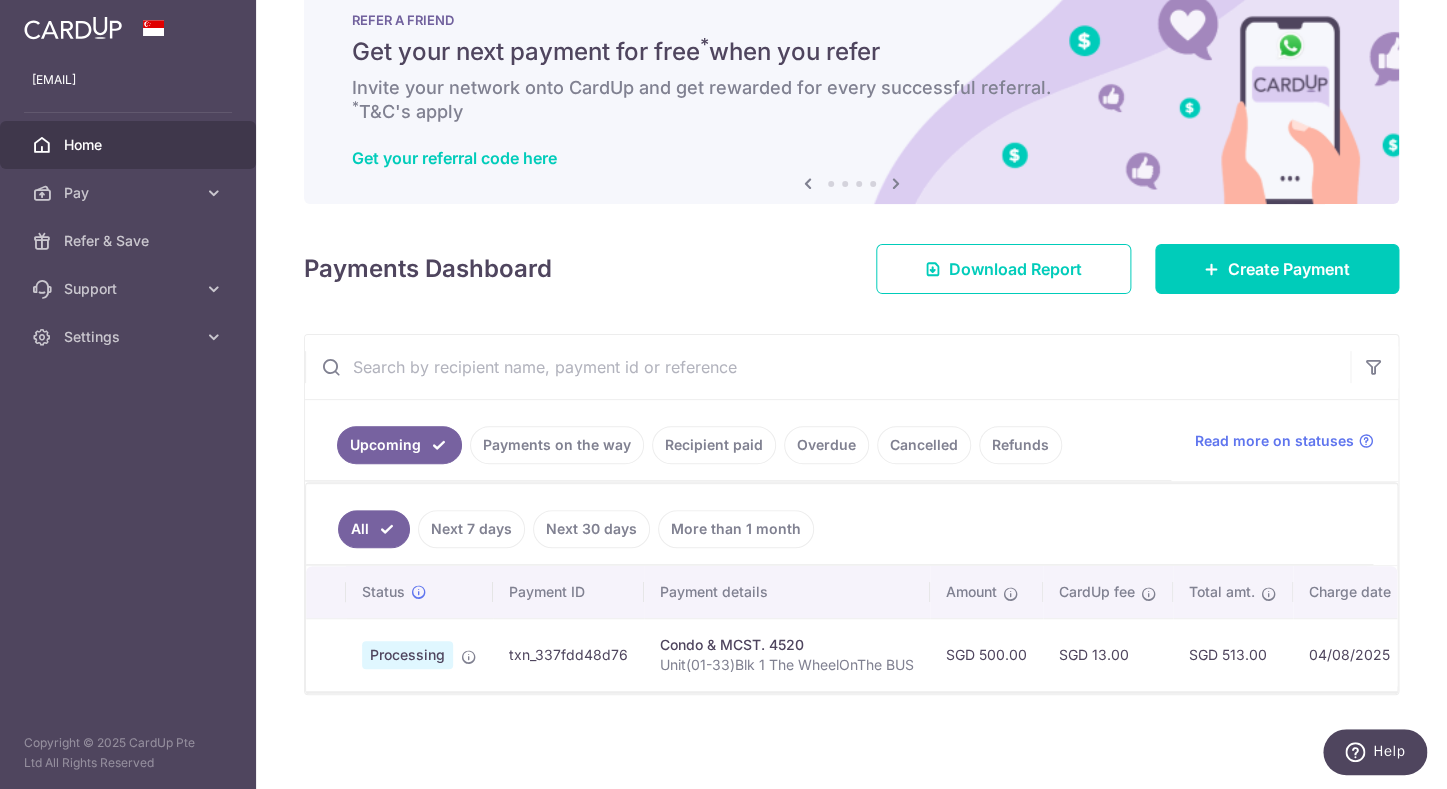 scroll, scrollTop: 0, scrollLeft: 0, axis: both 